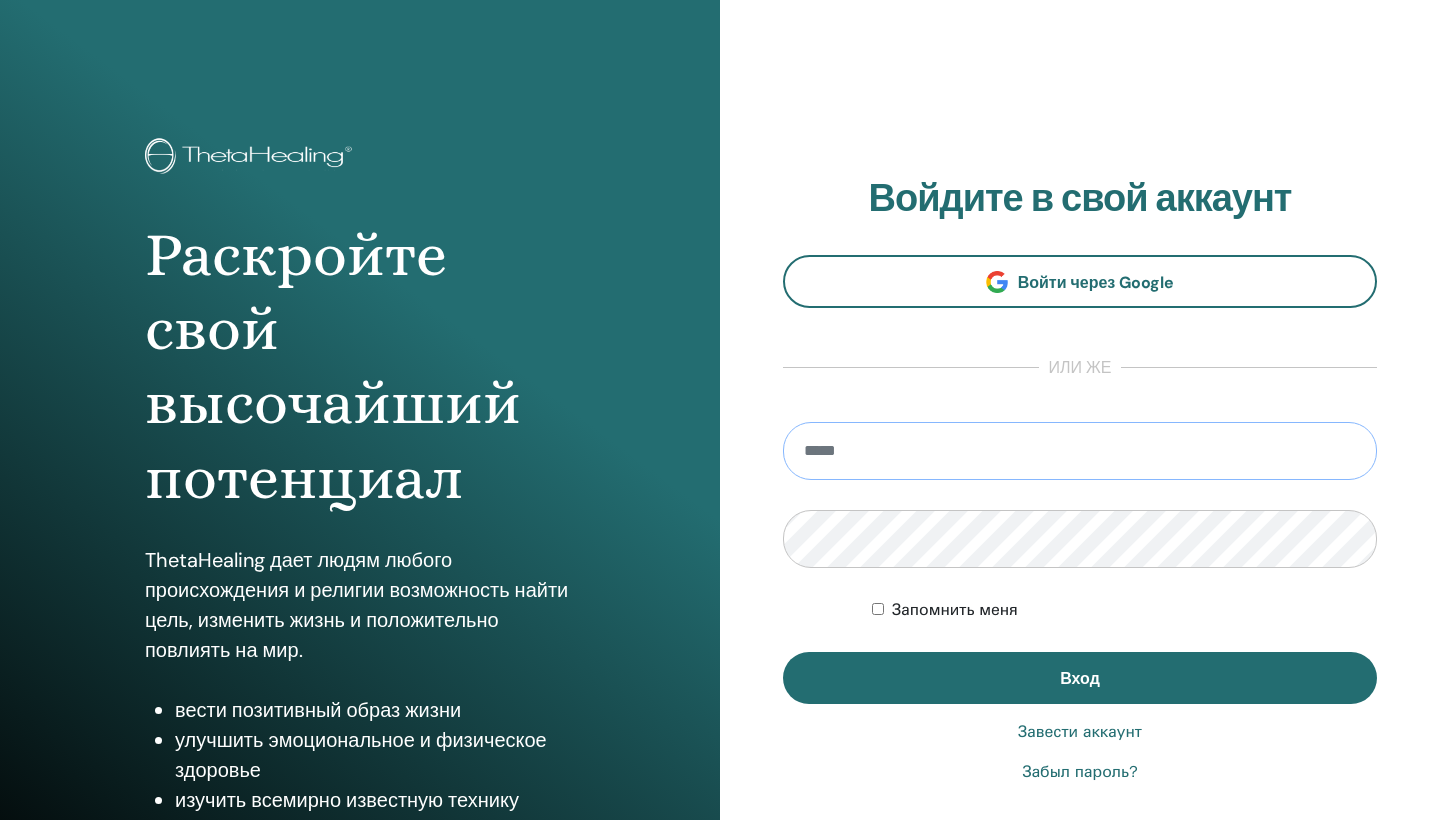 scroll, scrollTop: 0, scrollLeft: 0, axis: both 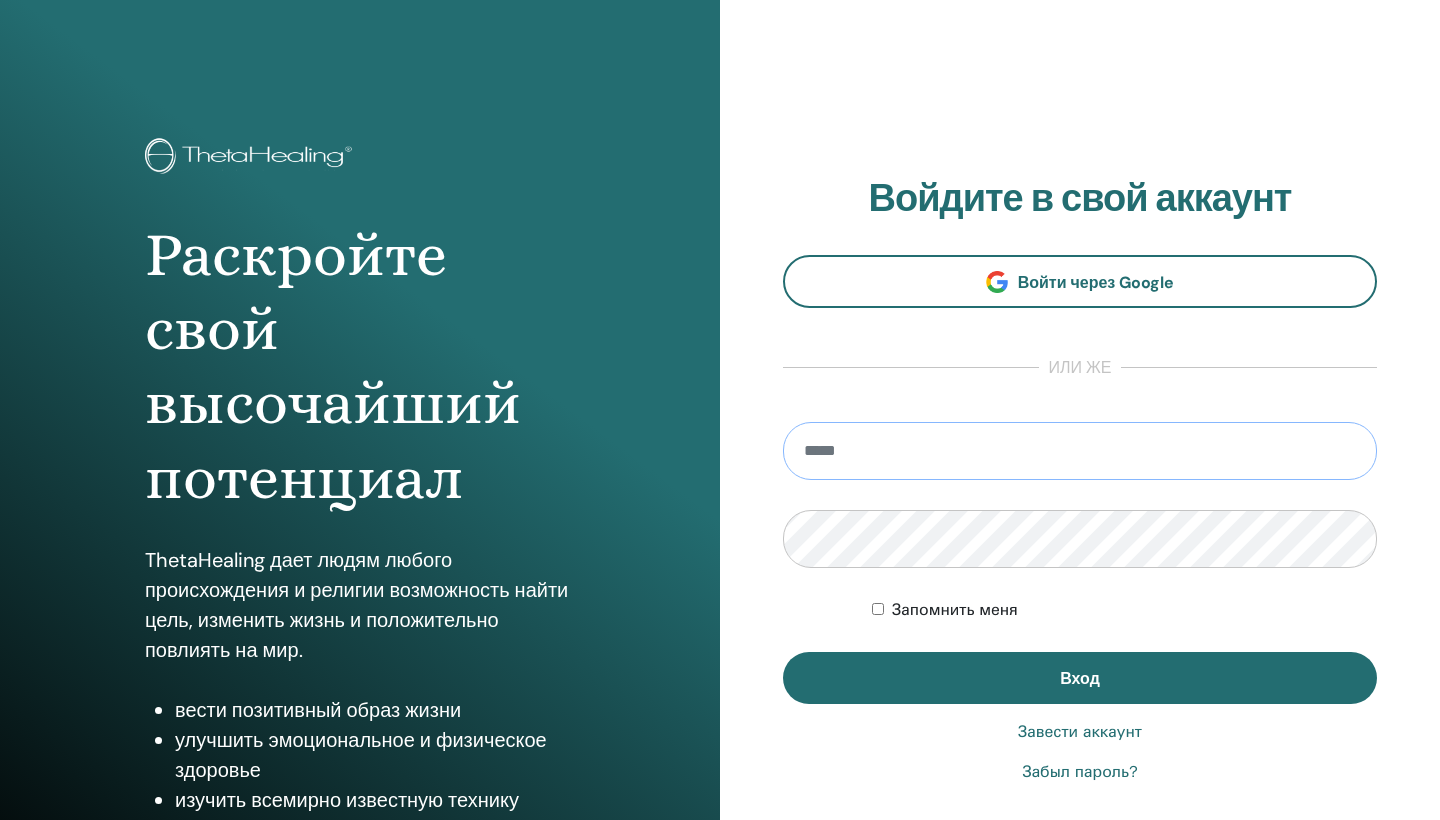 type on "**********" 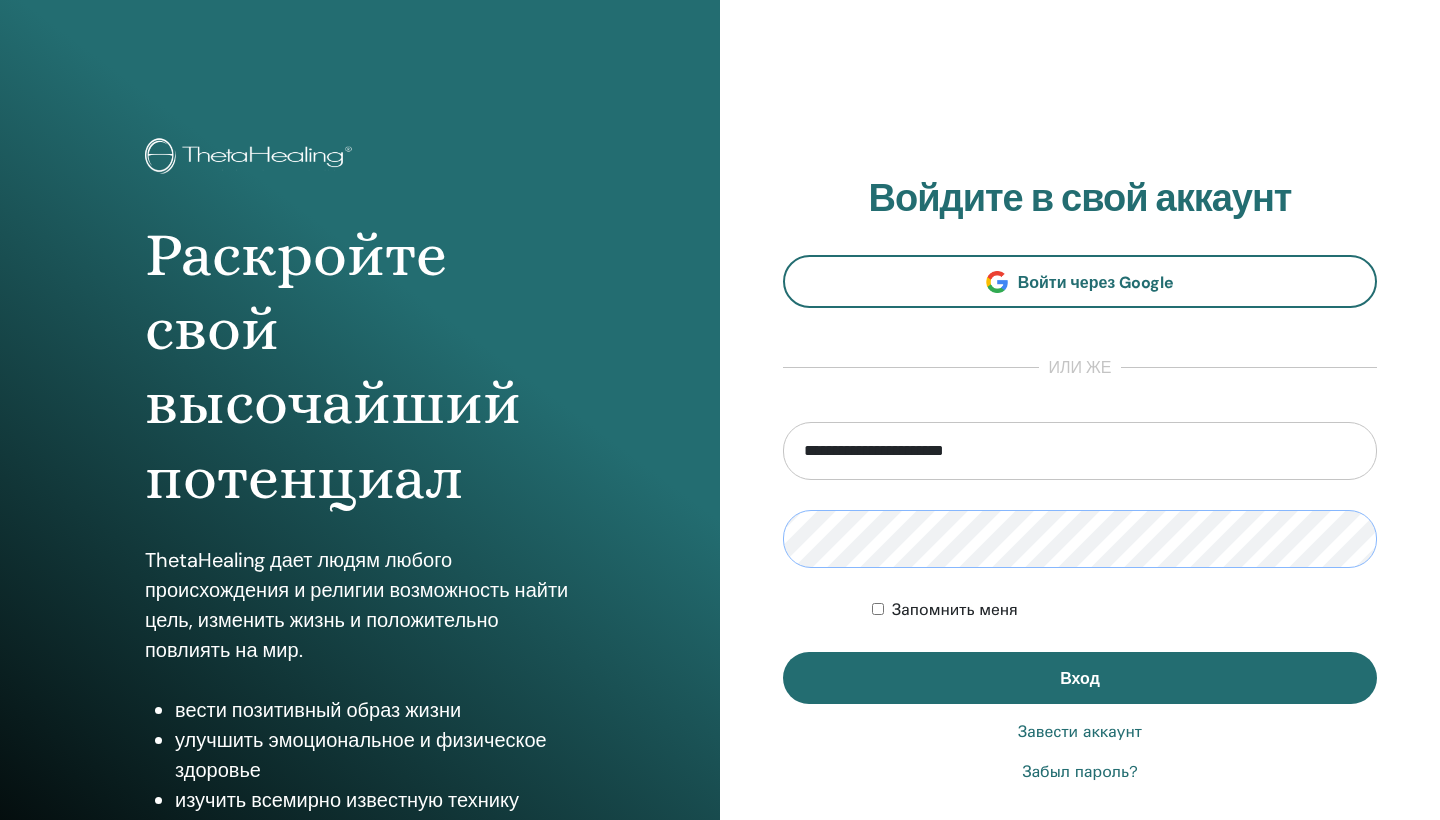 click on "Вход" at bounding box center [1080, 678] 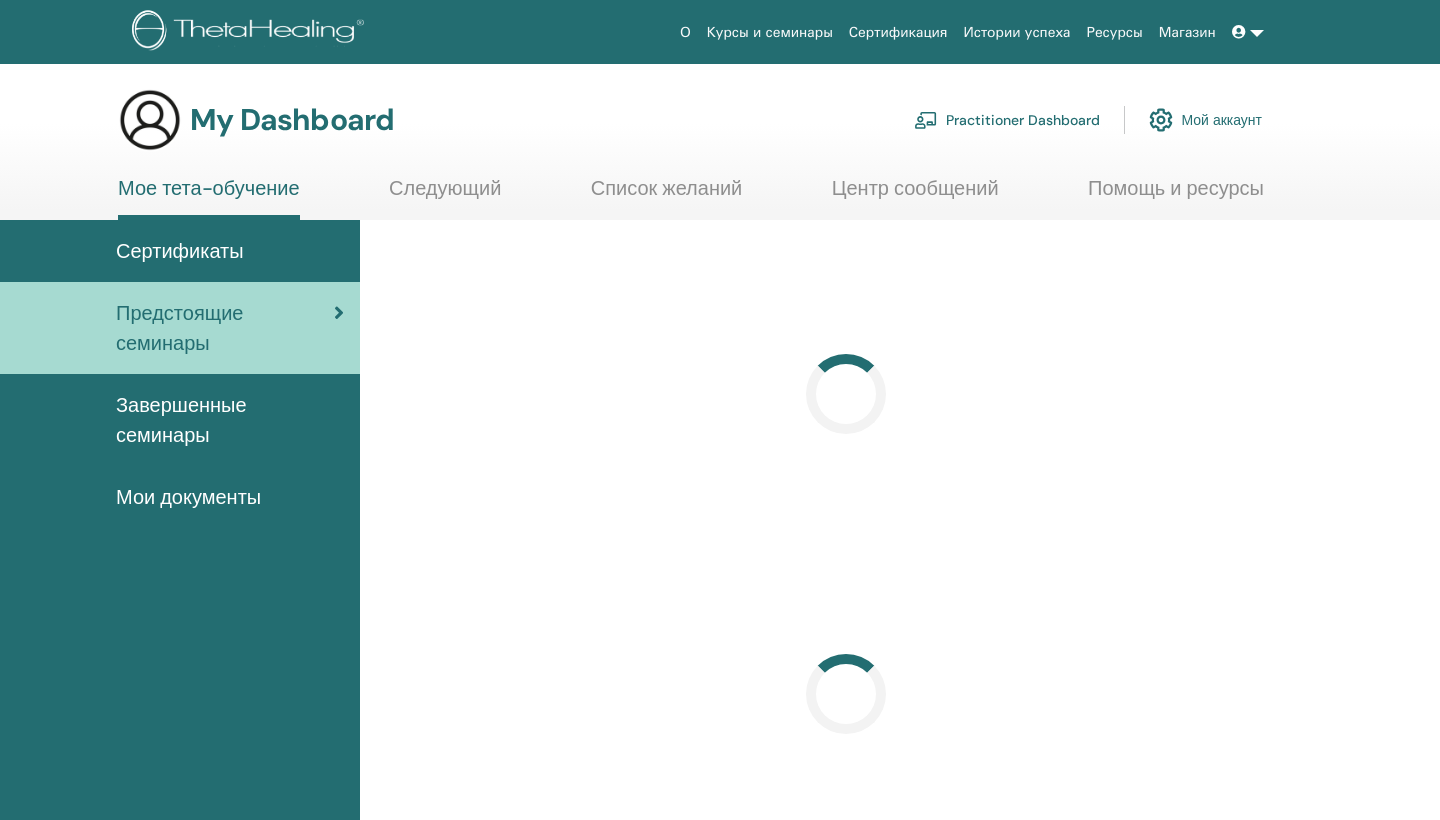 scroll, scrollTop: 0, scrollLeft: 0, axis: both 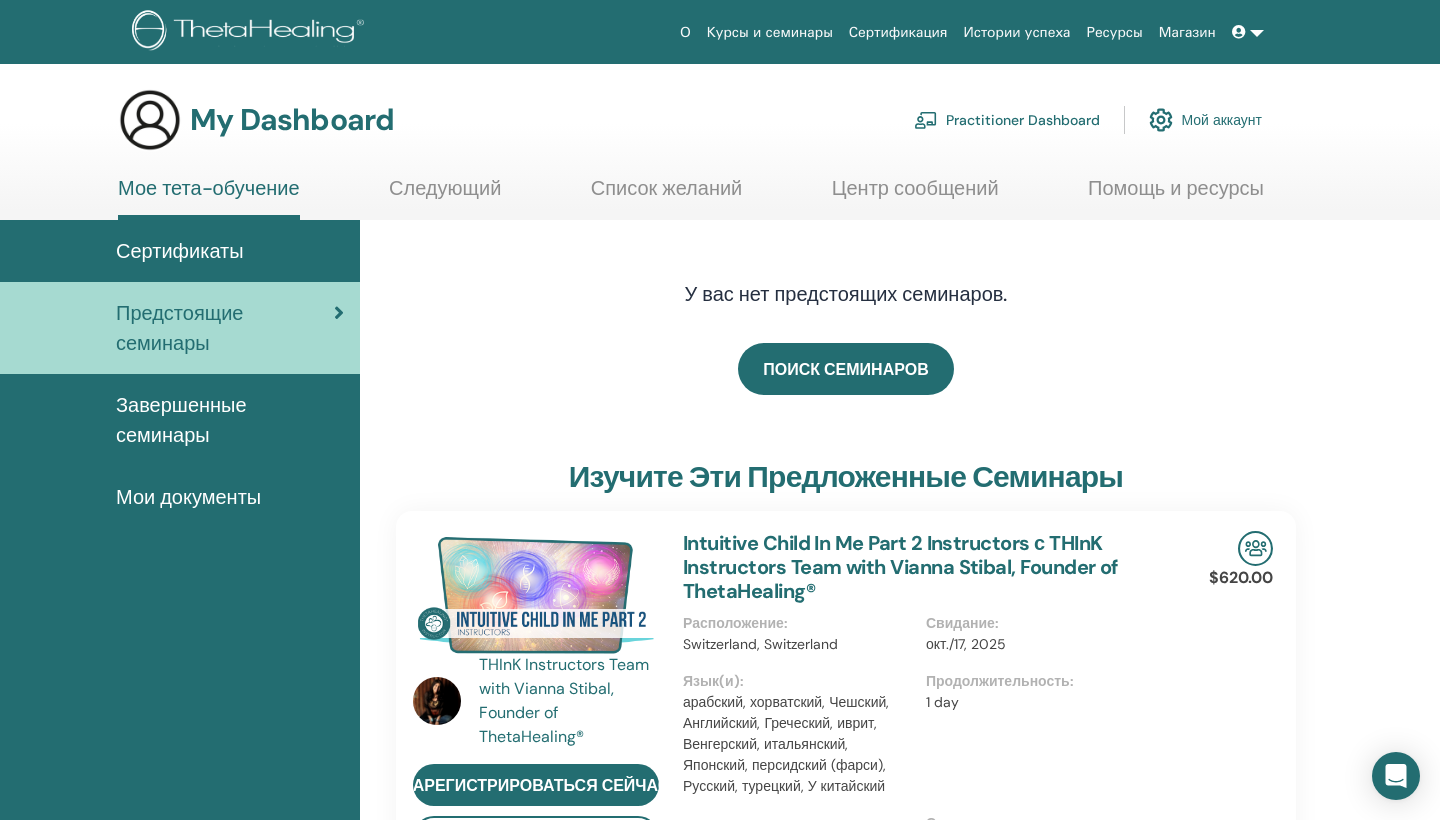 click on "Мои документы" at bounding box center [188, 497] 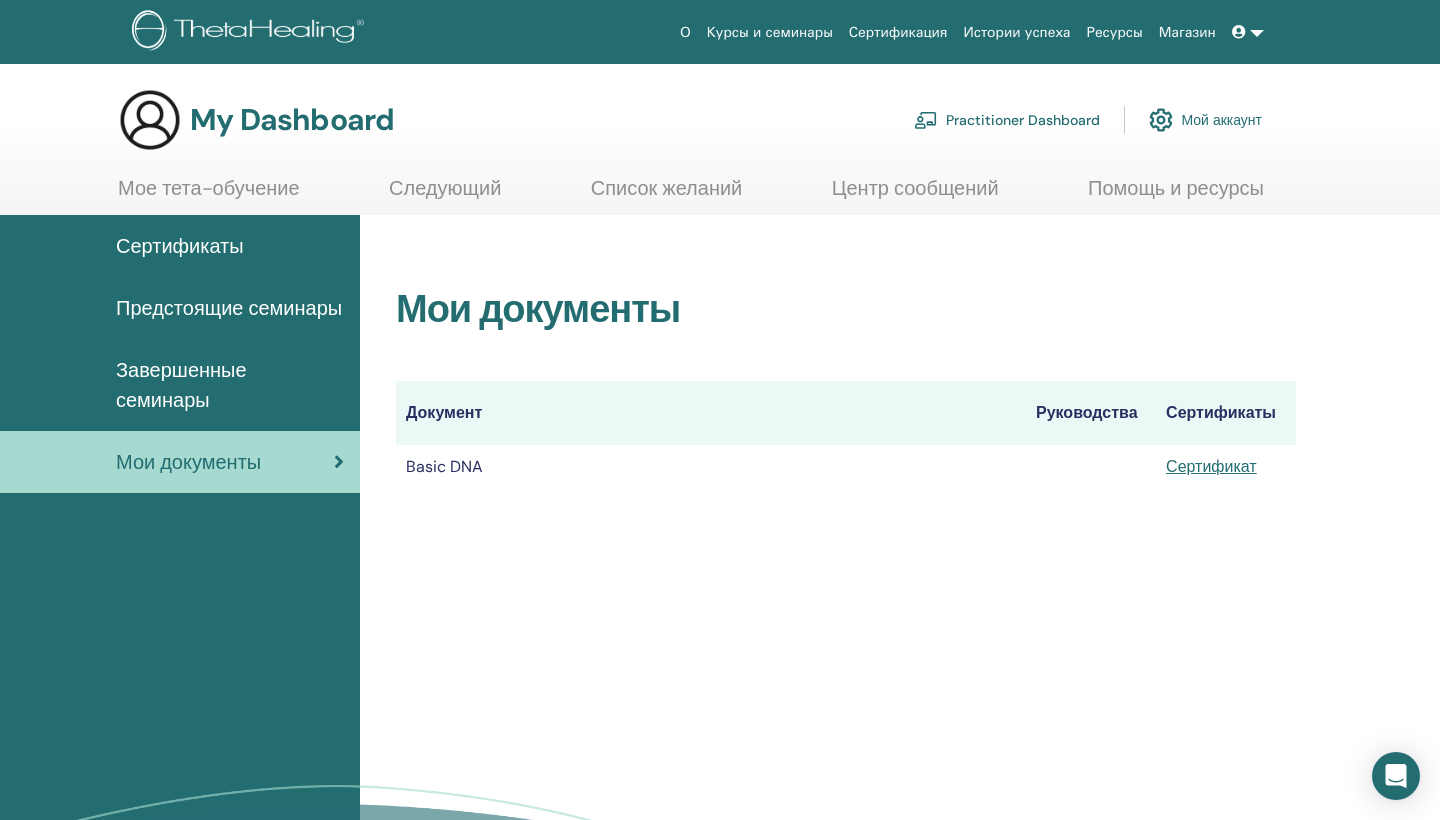 scroll, scrollTop: 0, scrollLeft: 0, axis: both 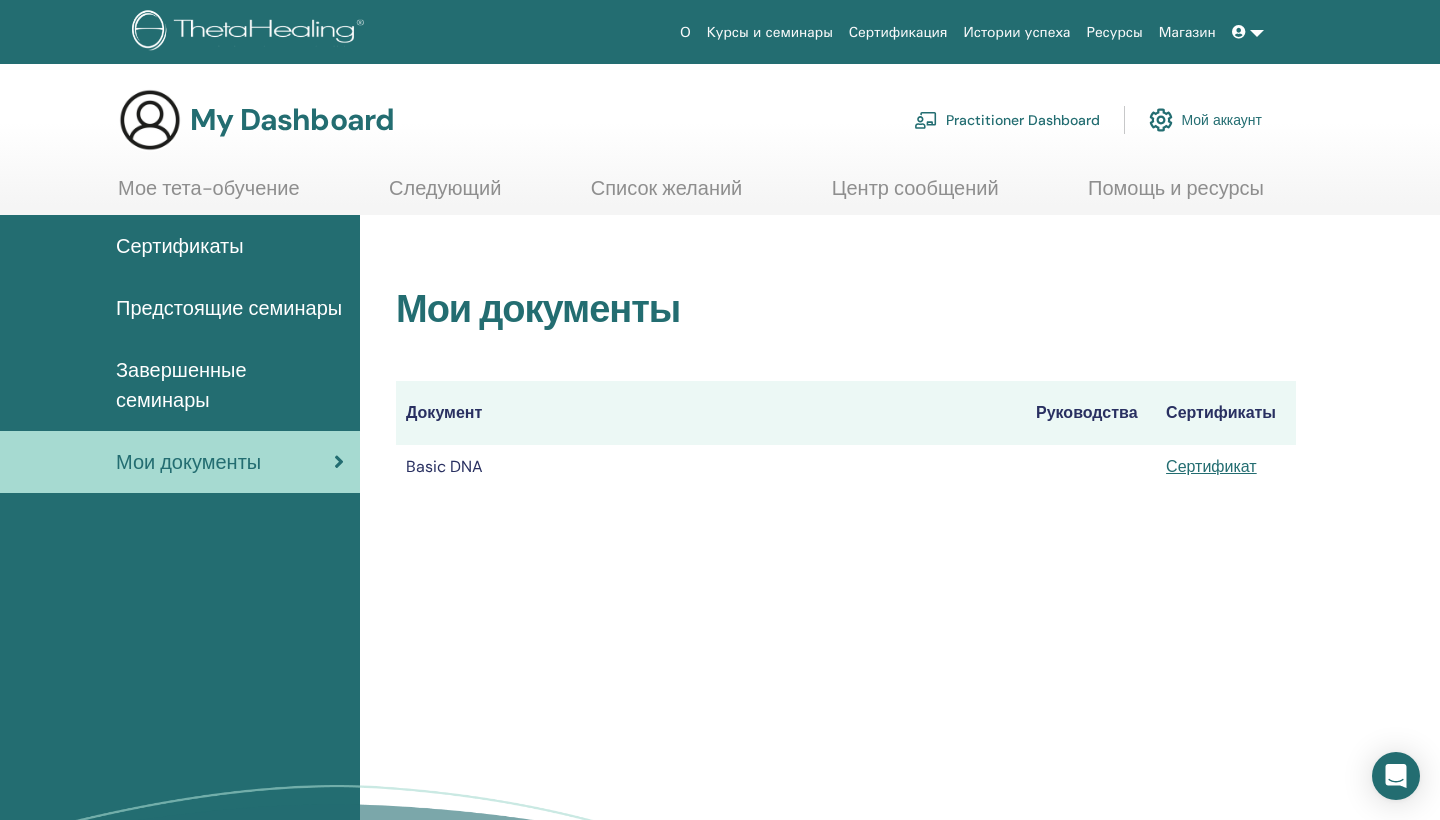 click on "Сертификат" at bounding box center [1211, 466] 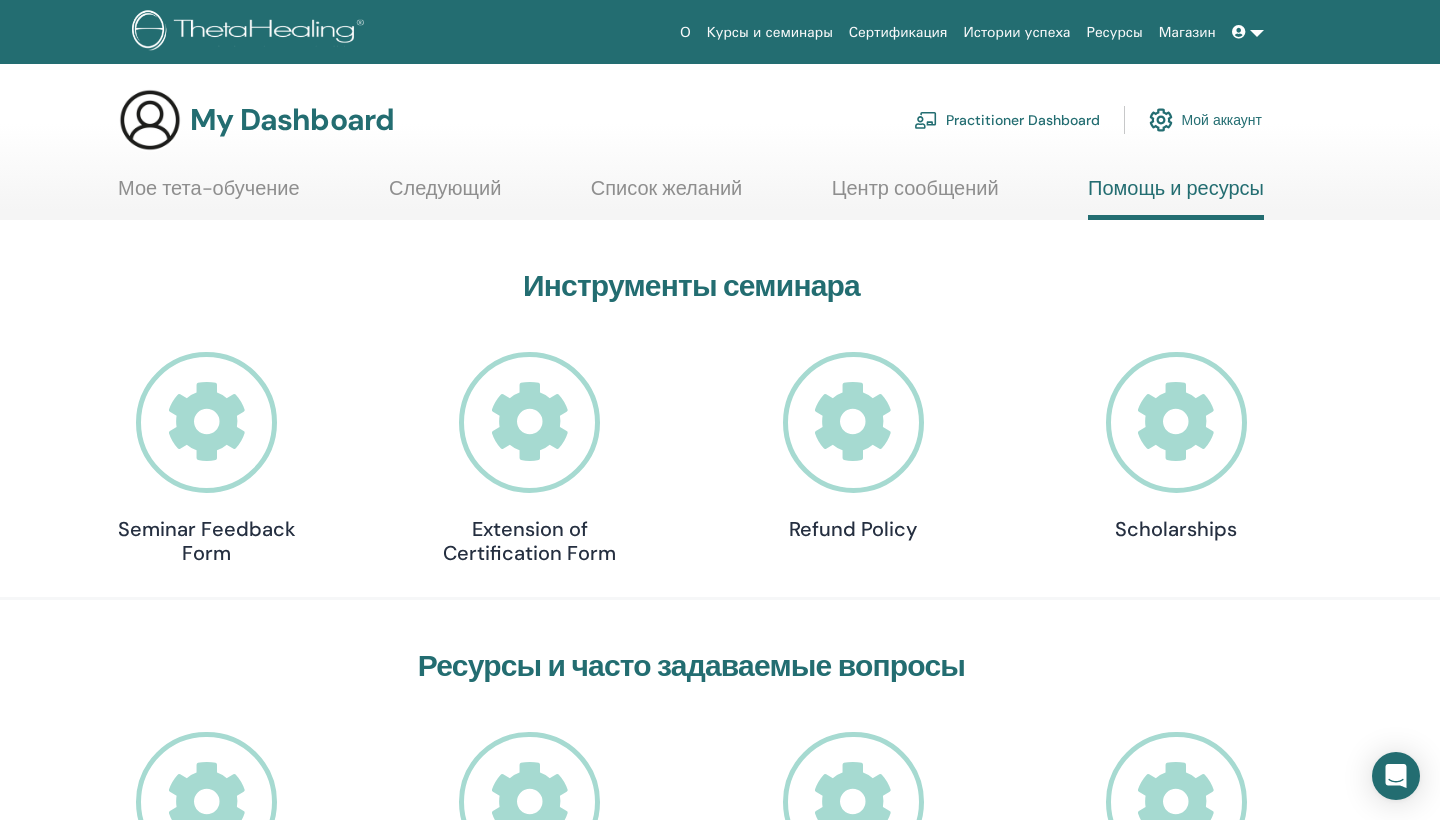 scroll, scrollTop: 0, scrollLeft: 0, axis: both 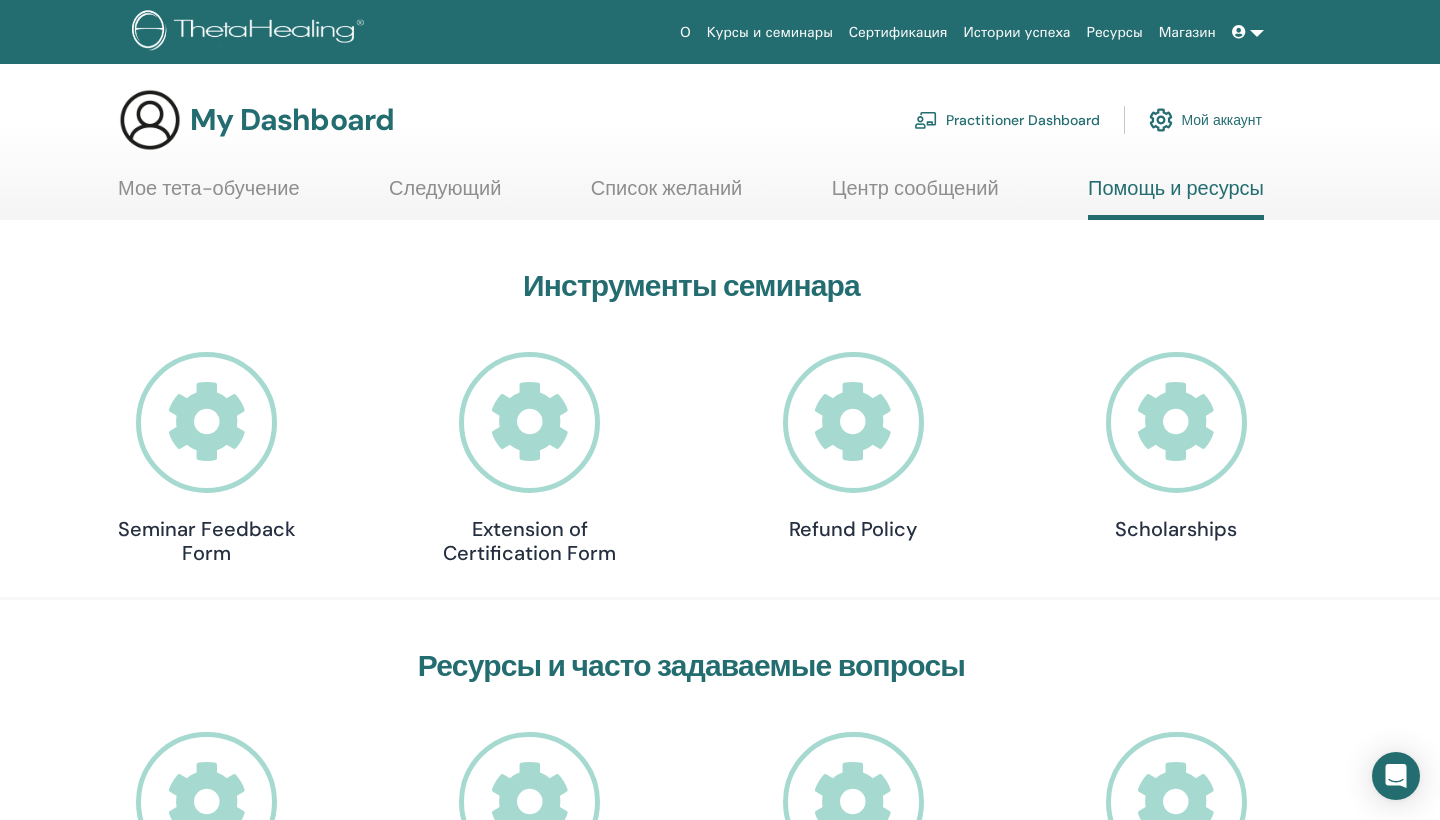 click on "My Dashboard
Practitioner Dashboard
Мой аккаунт" at bounding box center [690, 120] 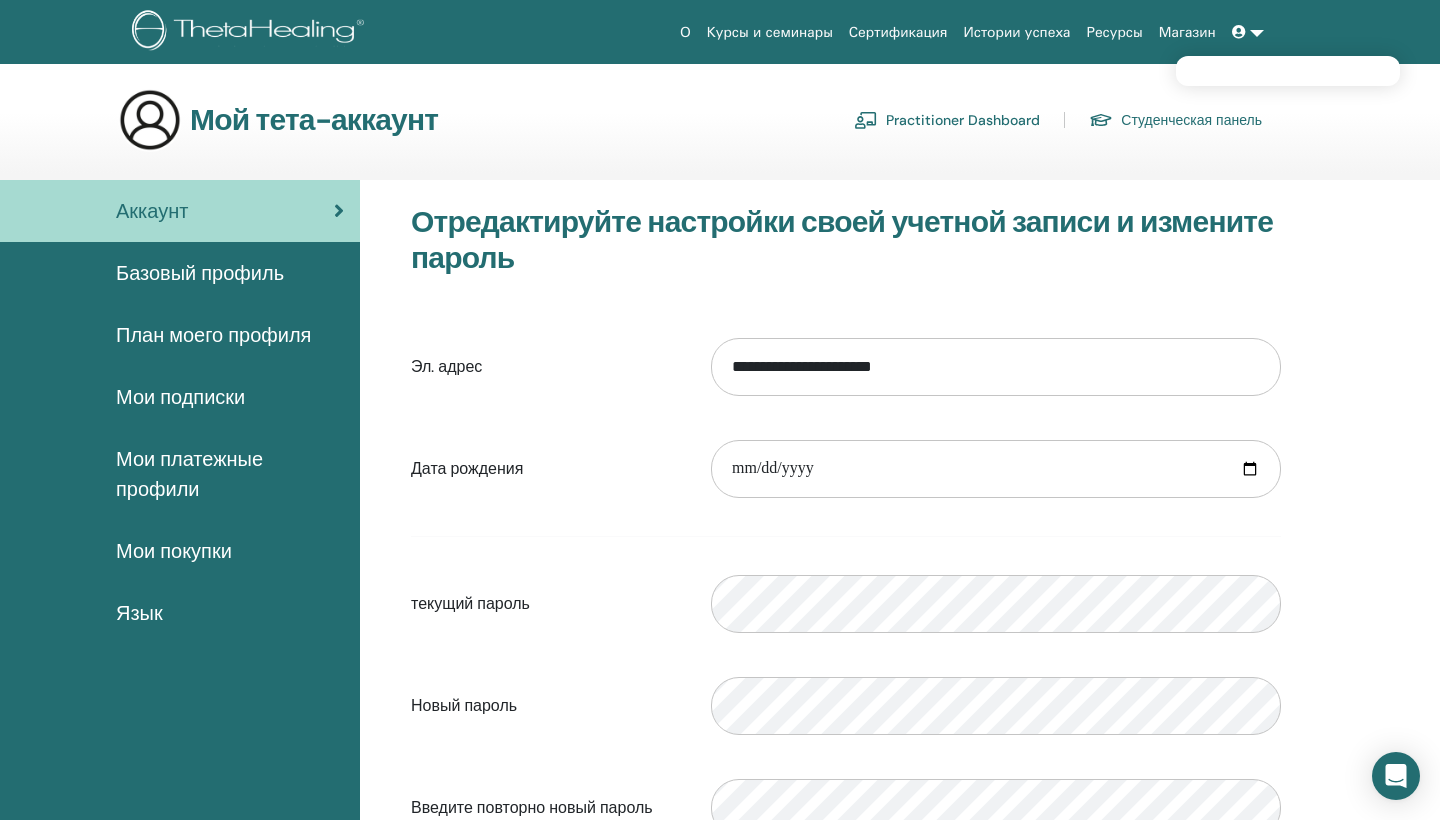 scroll, scrollTop: 0, scrollLeft: 0, axis: both 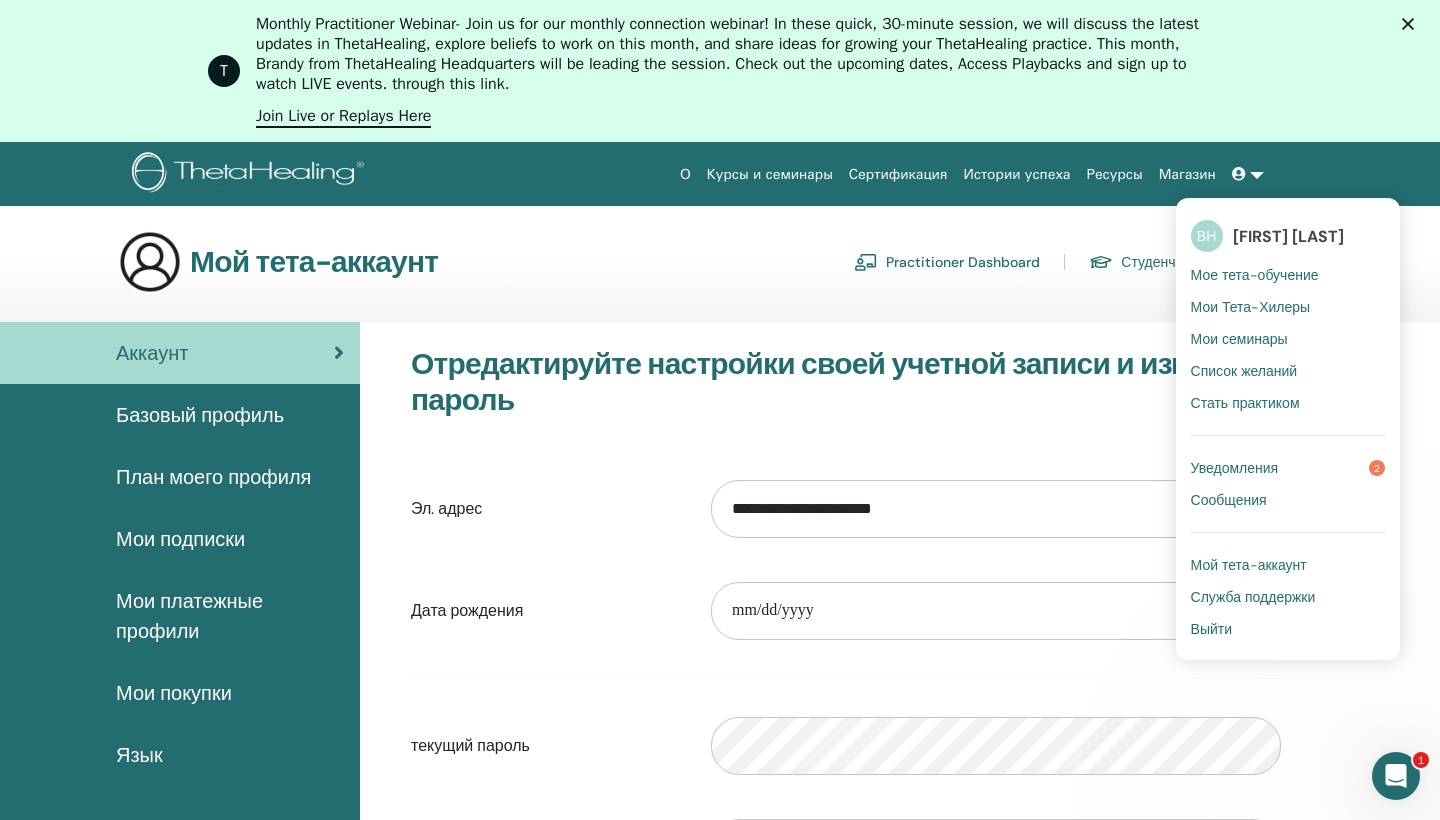 click on "[INITIALS] [FIRST] [LAST] Мое тета-обучение Мои Тета-Хилеры Мои семинары Список желаний Стать практиком Уведомления 2 Сообщения Мой тета-аккаунт Служба поддержки Выйти" at bounding box center [1288, 429] 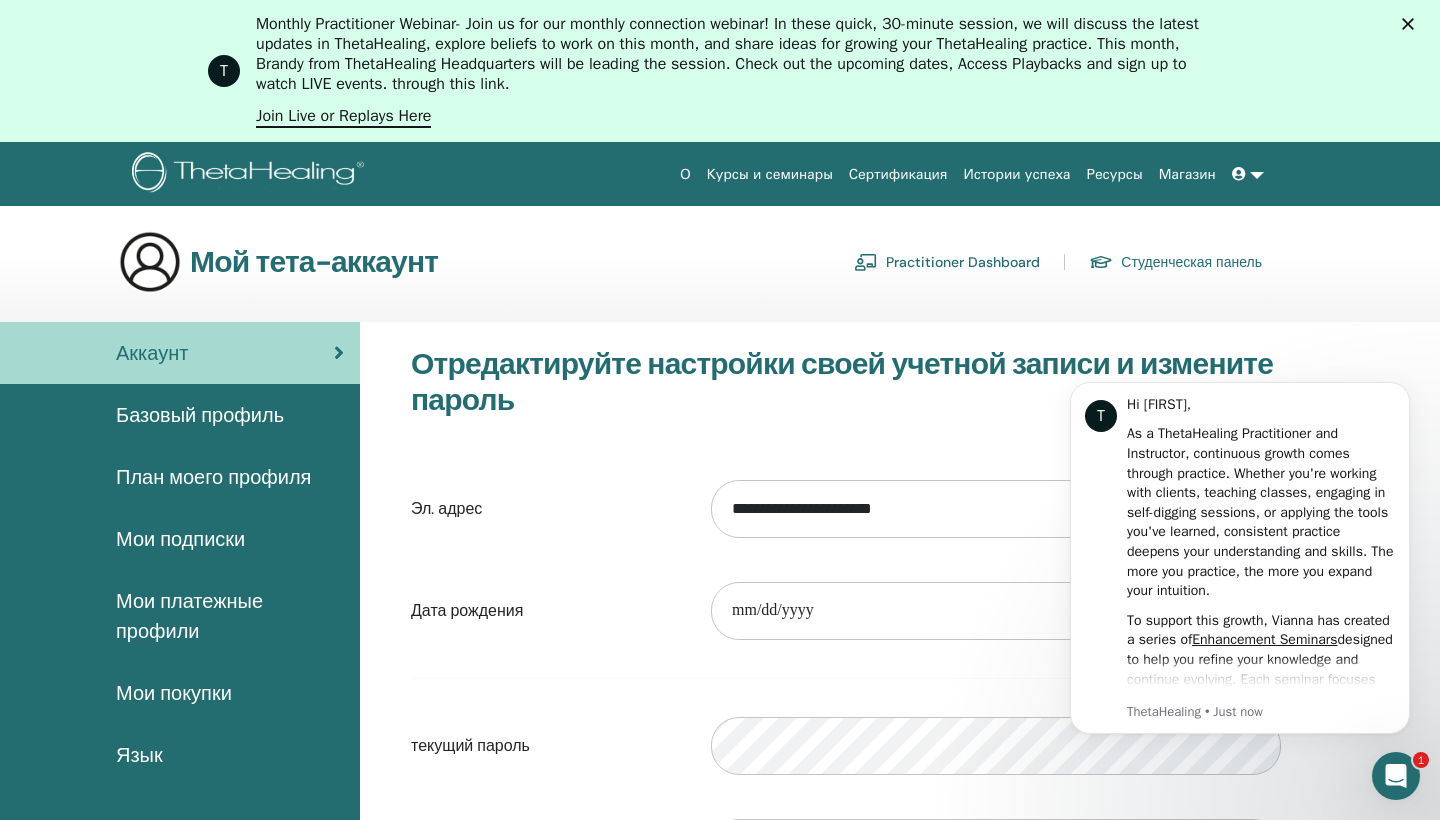 scroll, scrollTop: 0, scrollLeft: 0, axis: both 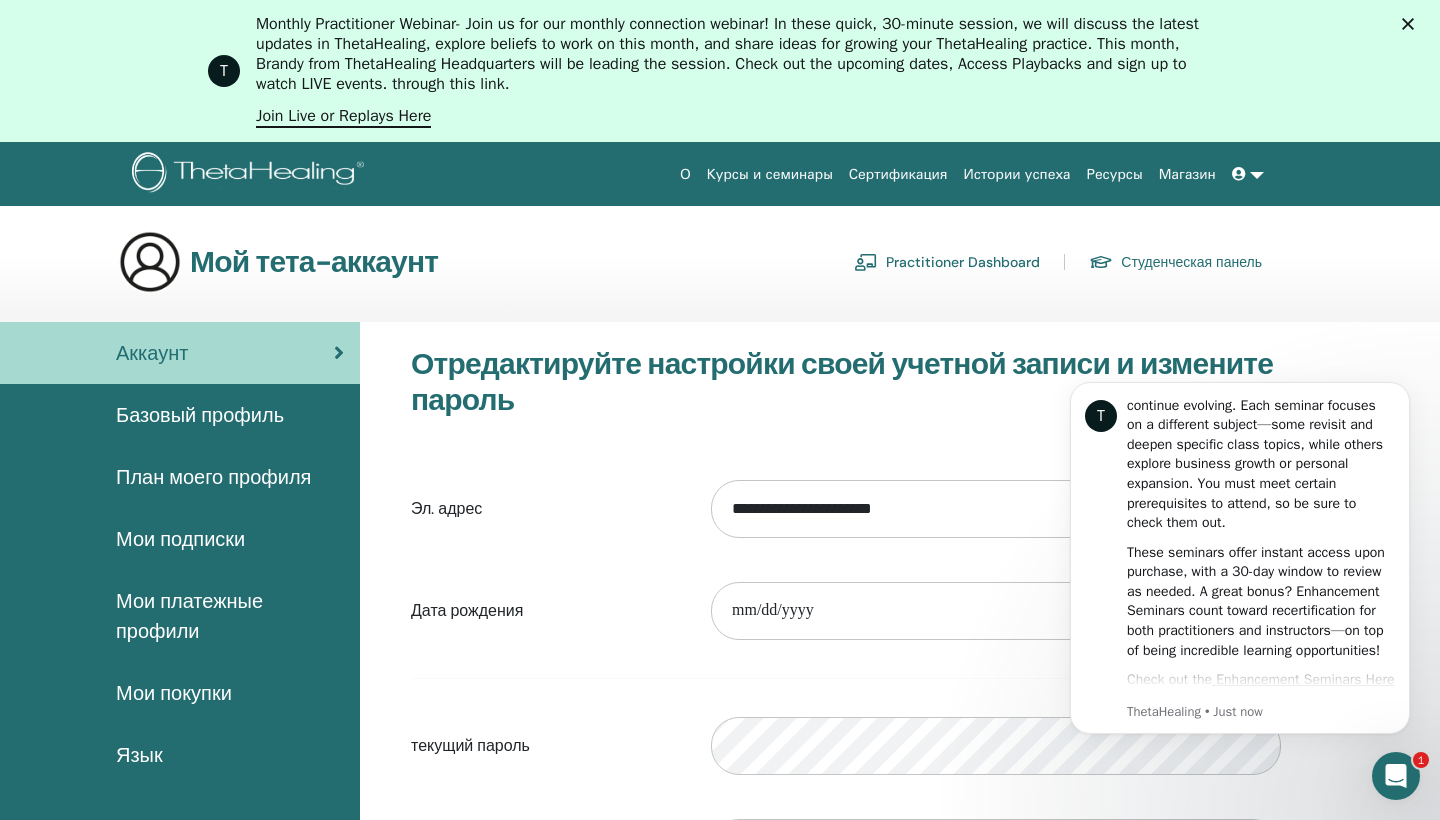 click at bounding box center [1239, 174] 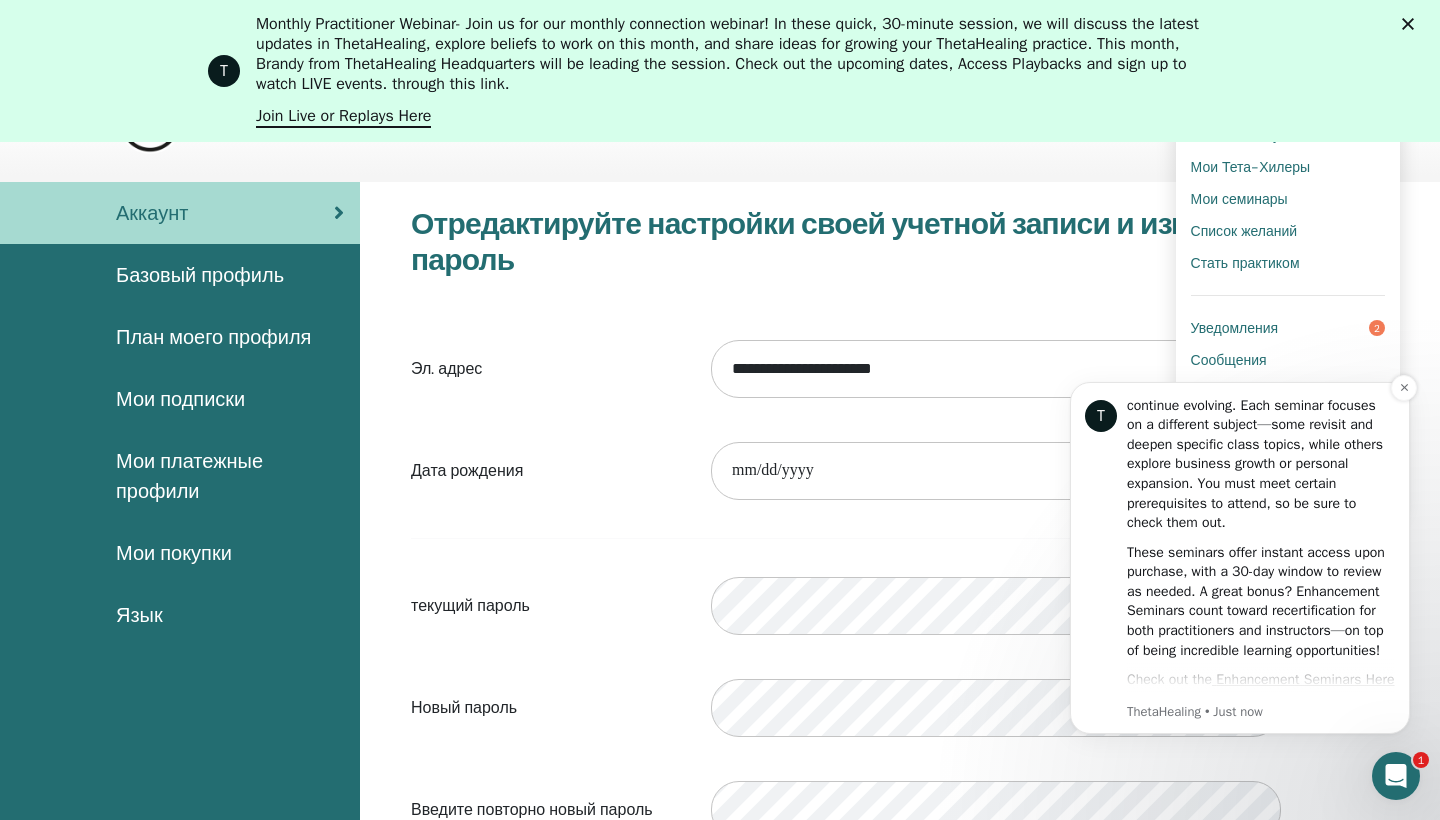 scroll, scrollTop: 160, scrollLeft: 0, axis: vertical 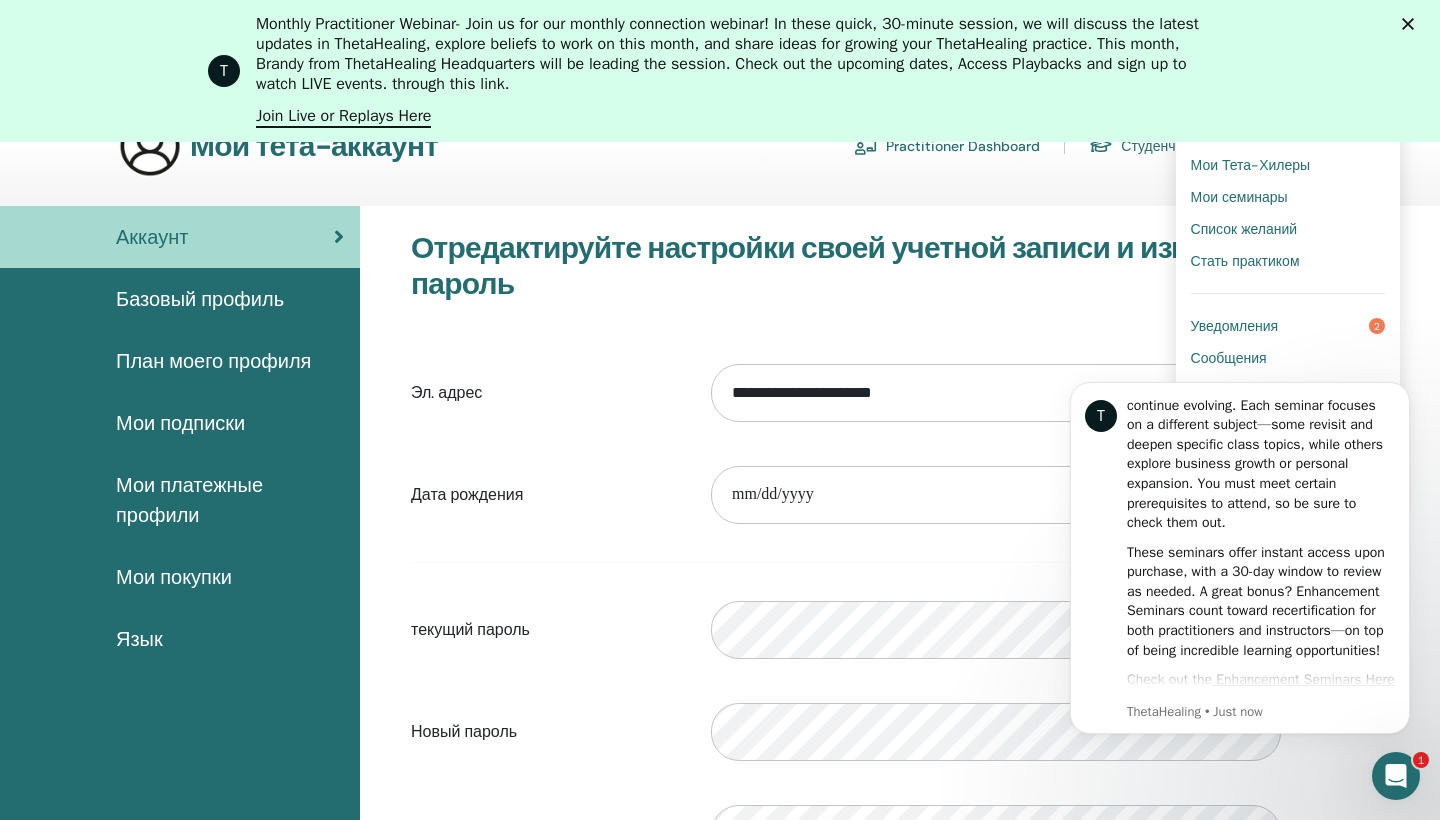 click on "Уведомления 2" at bounding box center [1288, 326] 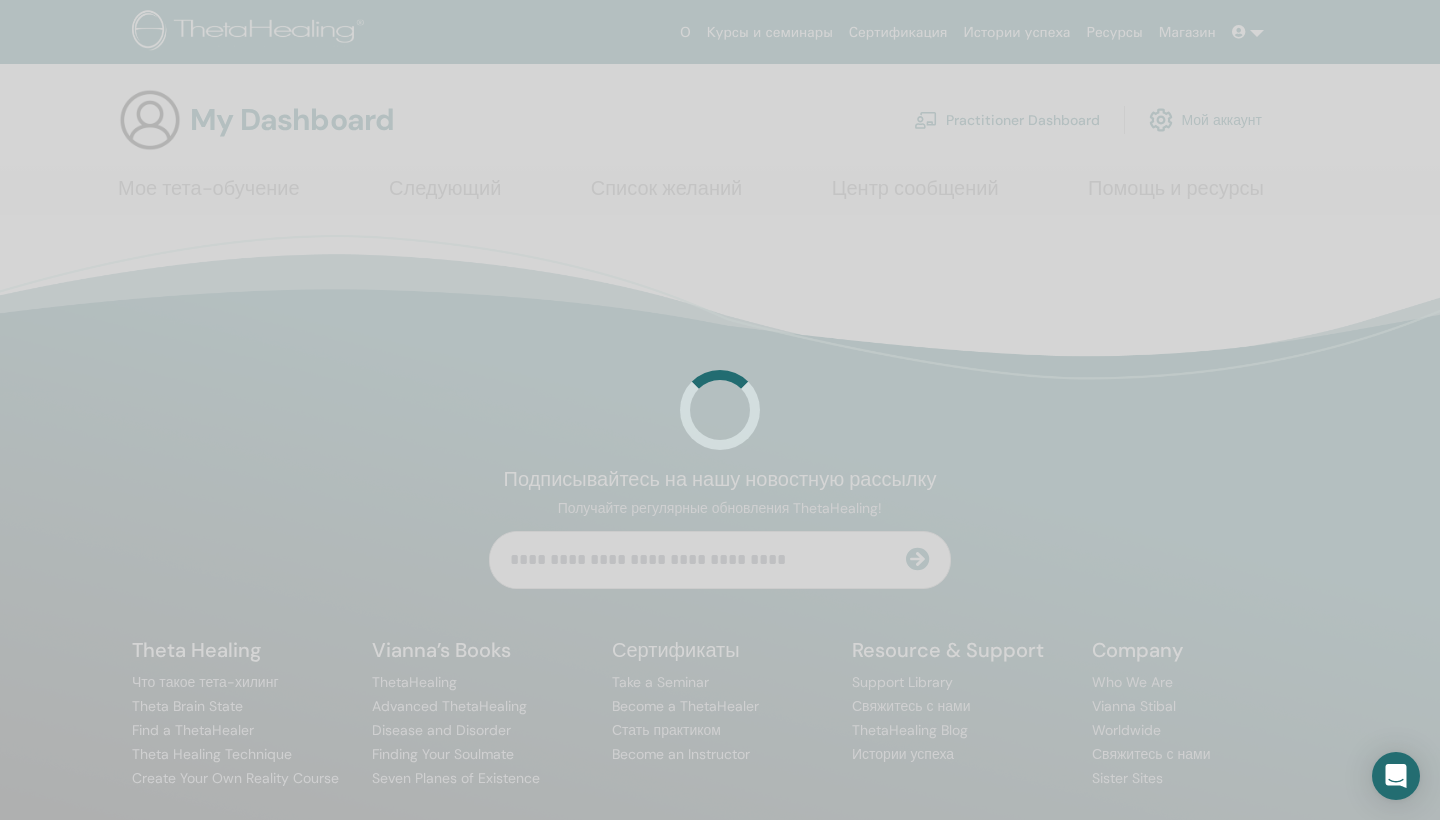 scroll, scrollTop: 0, scrollLeft: 0, axis: both 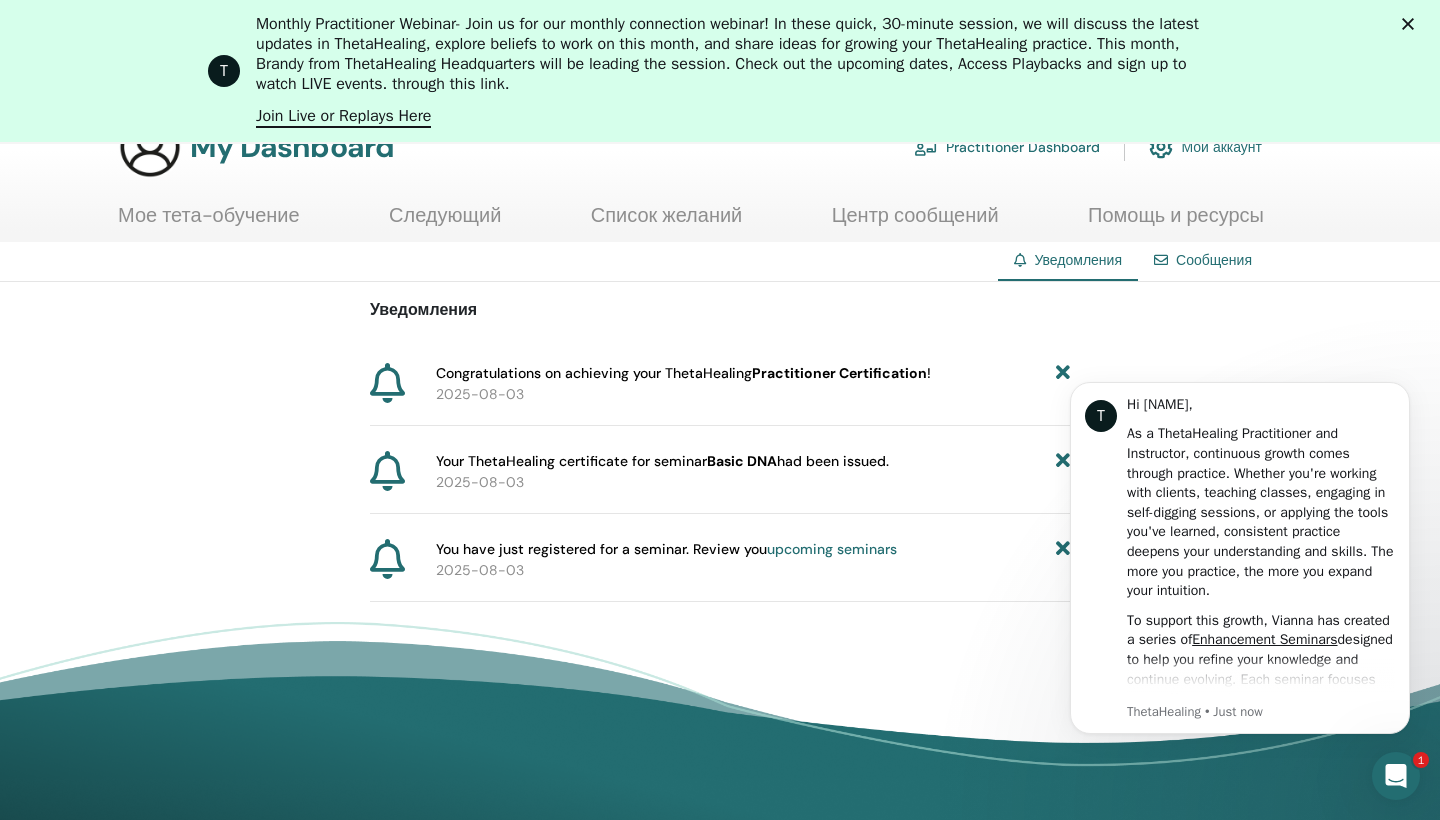 click on "Your ThetaHealing certificate for seminar  Basic DNA  had been issued." at bounding box center [662, 461] 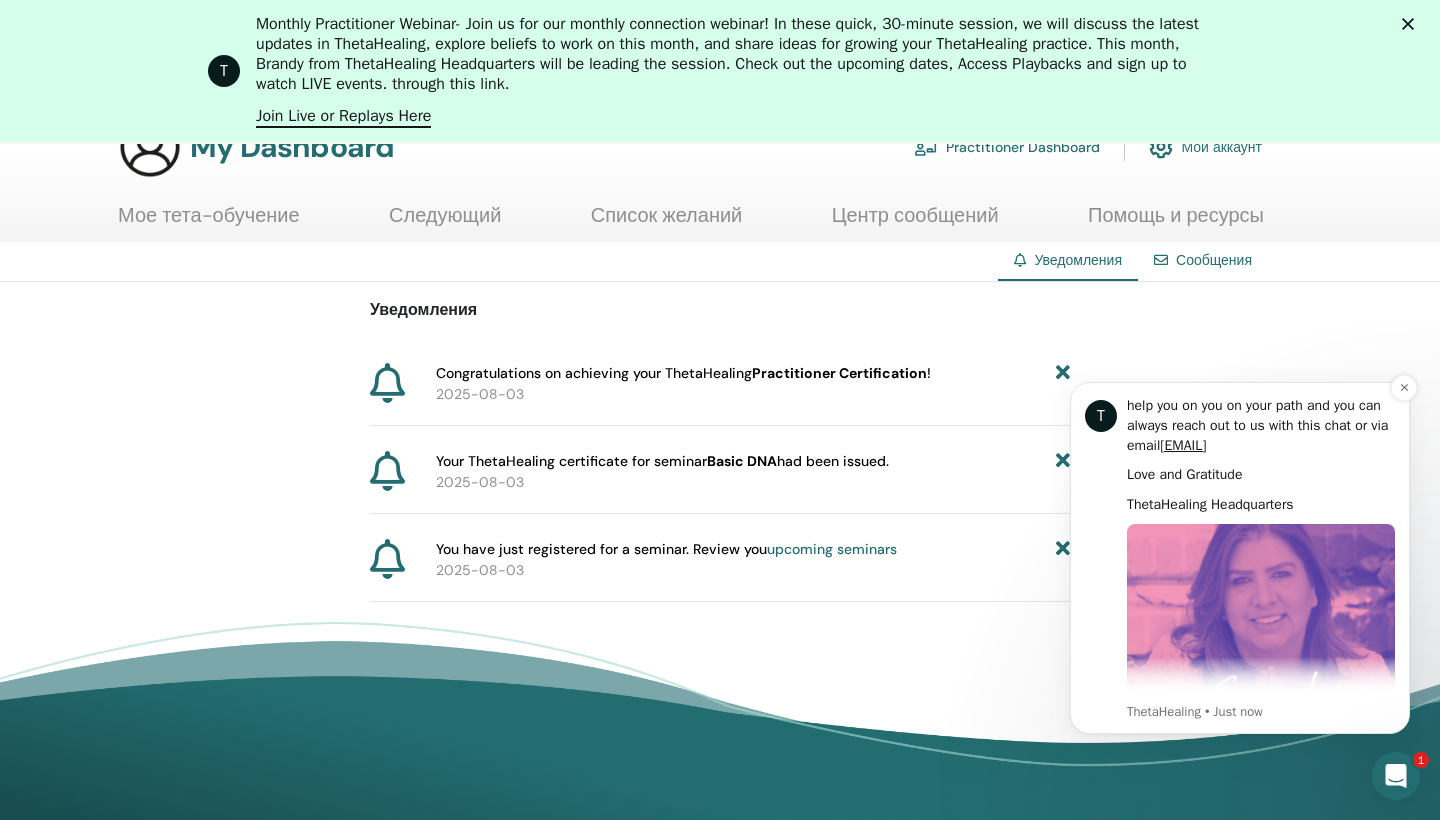 scroll, scrollTop: 956, scrollLeft: 0, axis: vertical 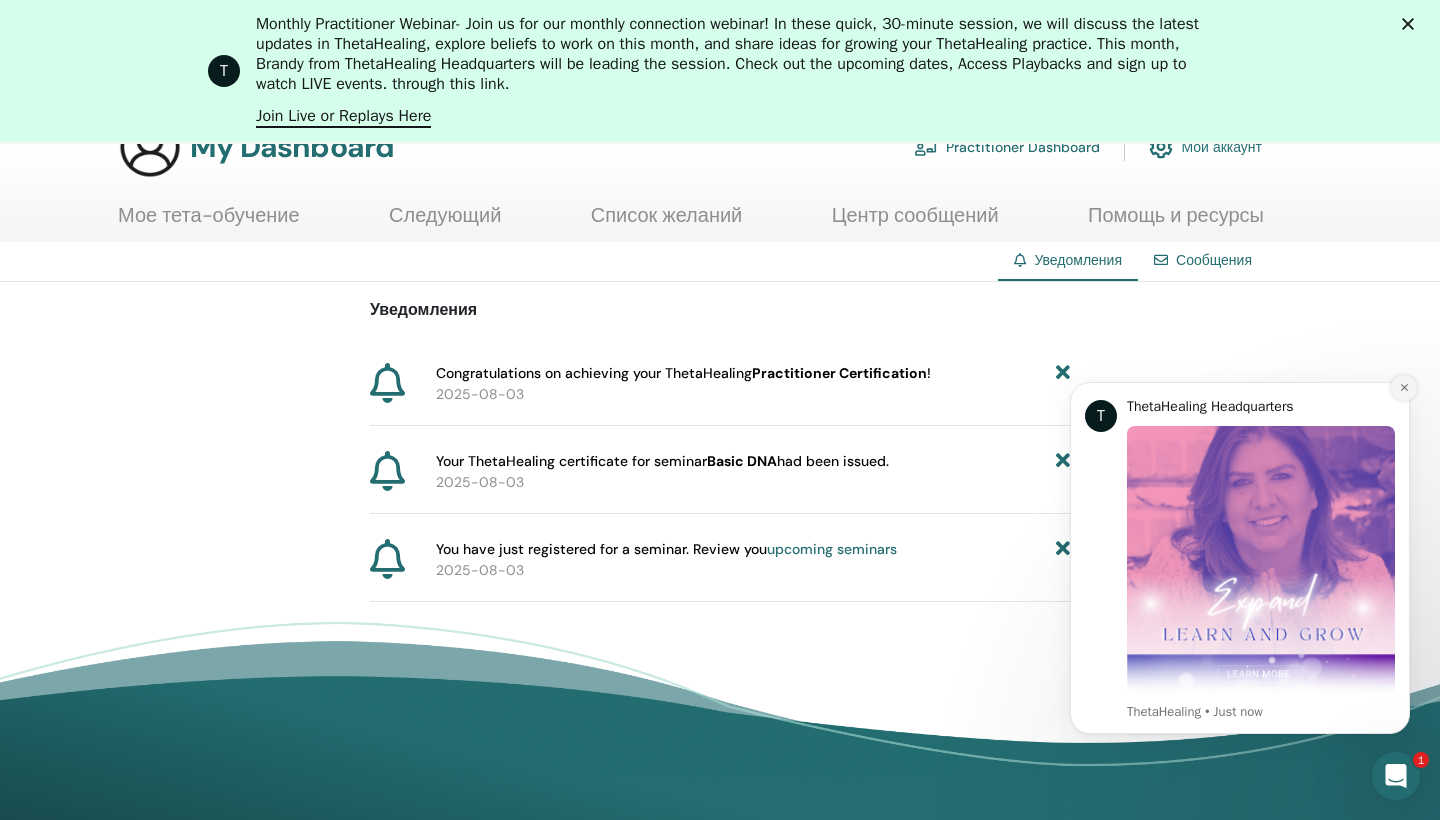 click at bounding box center (1404, 388) 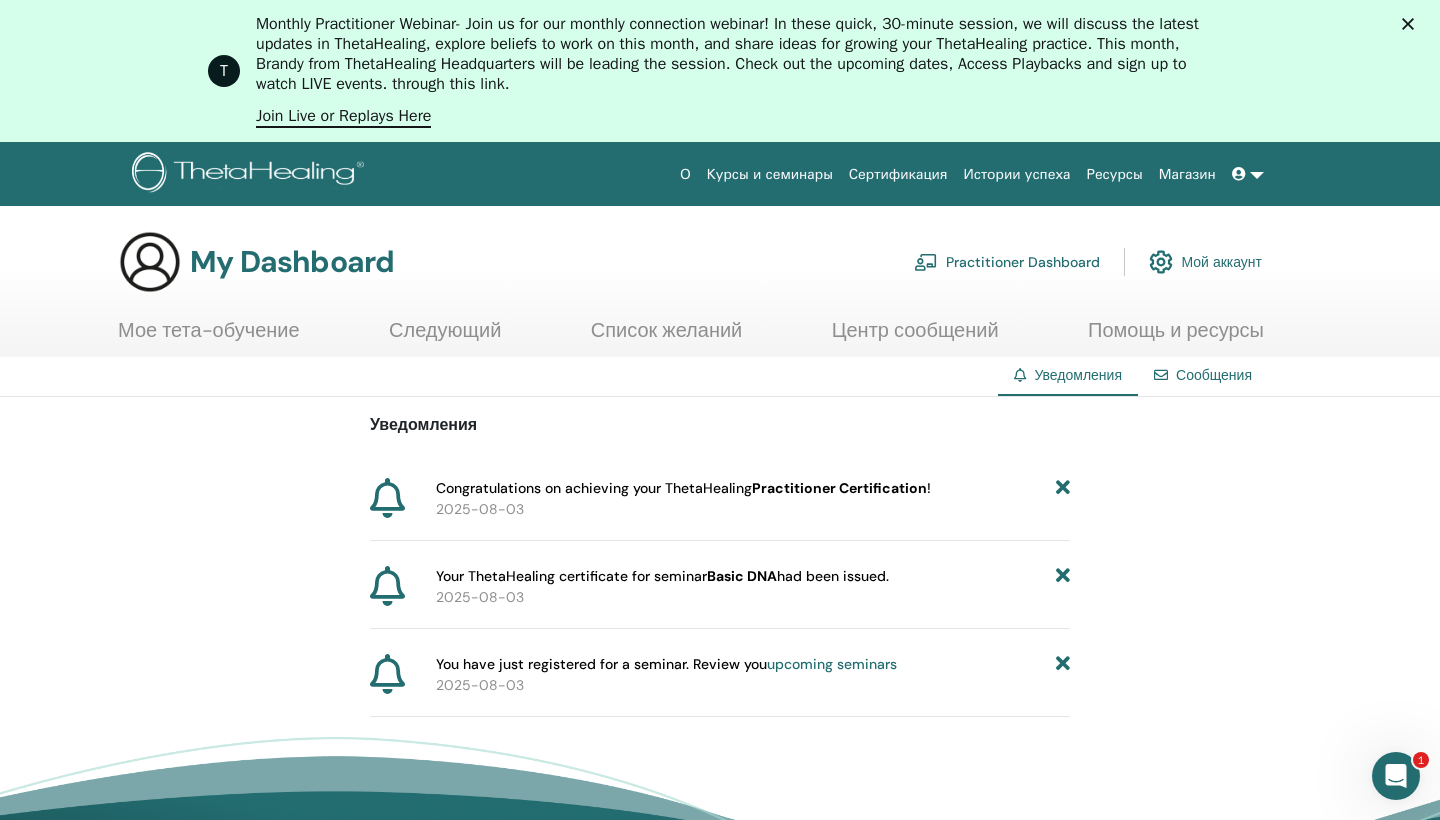 scroll, scrollTop: 0, scrollLeft: 0, axis: both 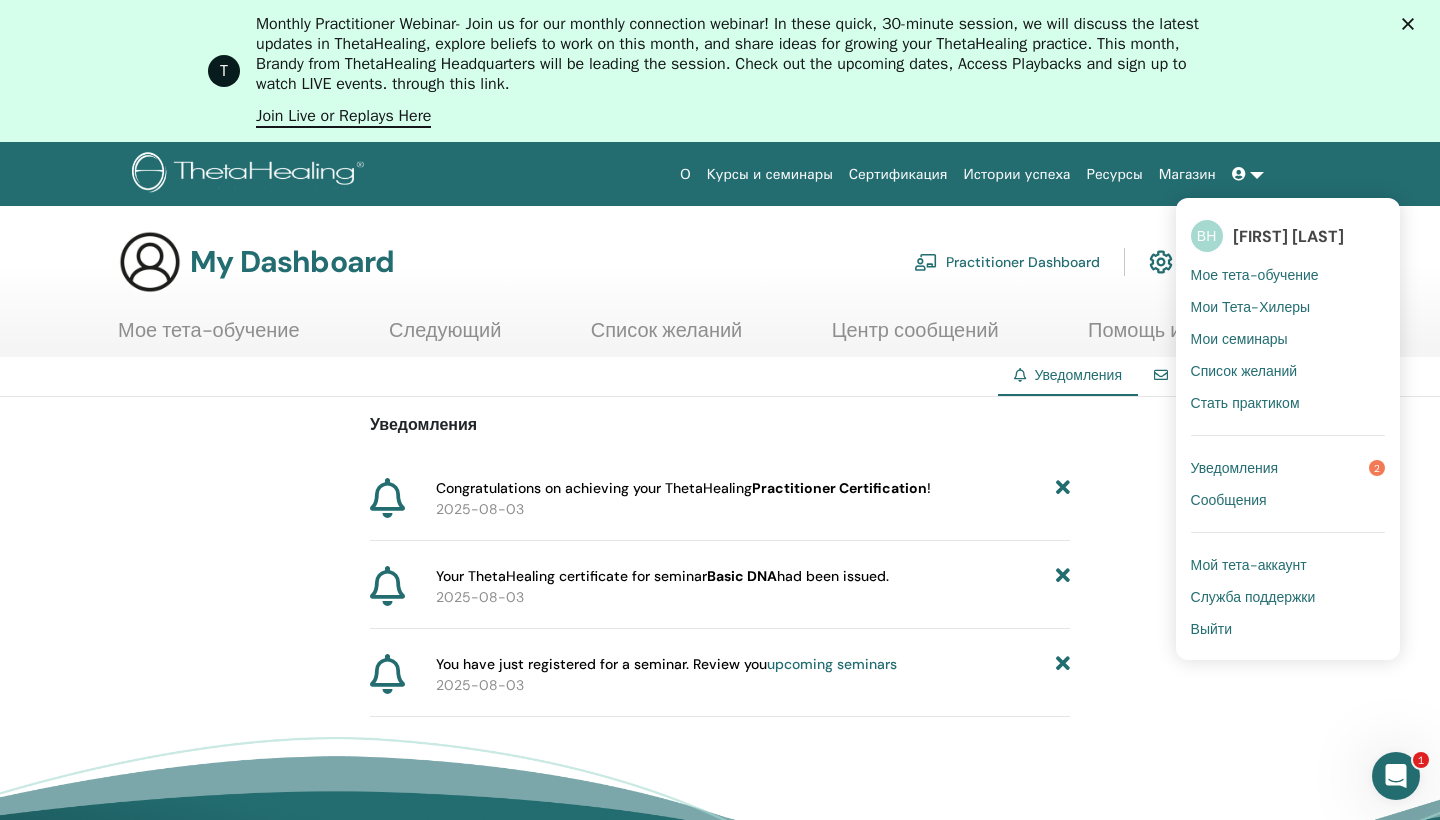 click on "Мои Тета-Хилеры" at bounding box center [1288, 307] 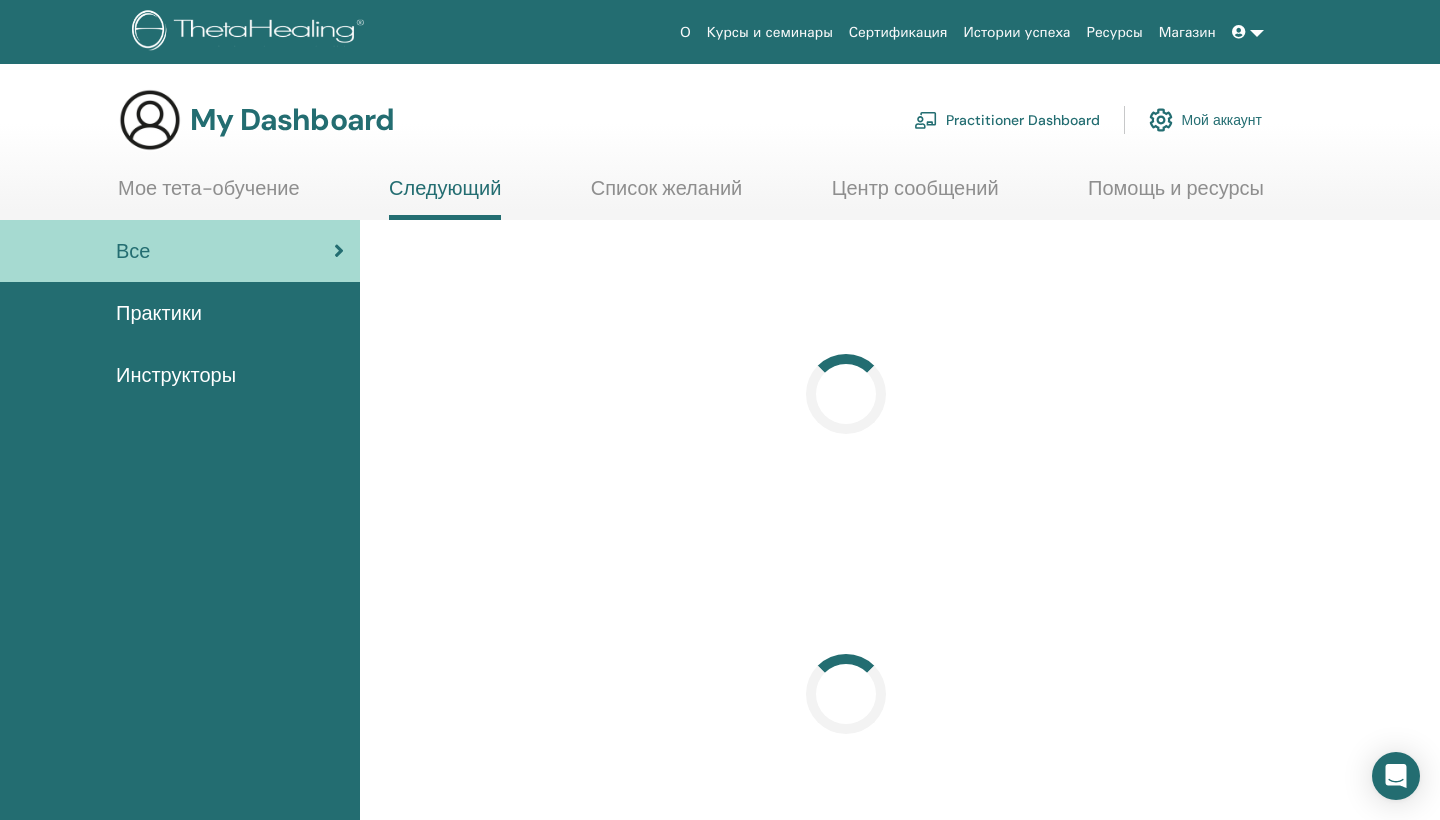 scroll, scrollTop: 0, scrollLeft: 0, axis: both 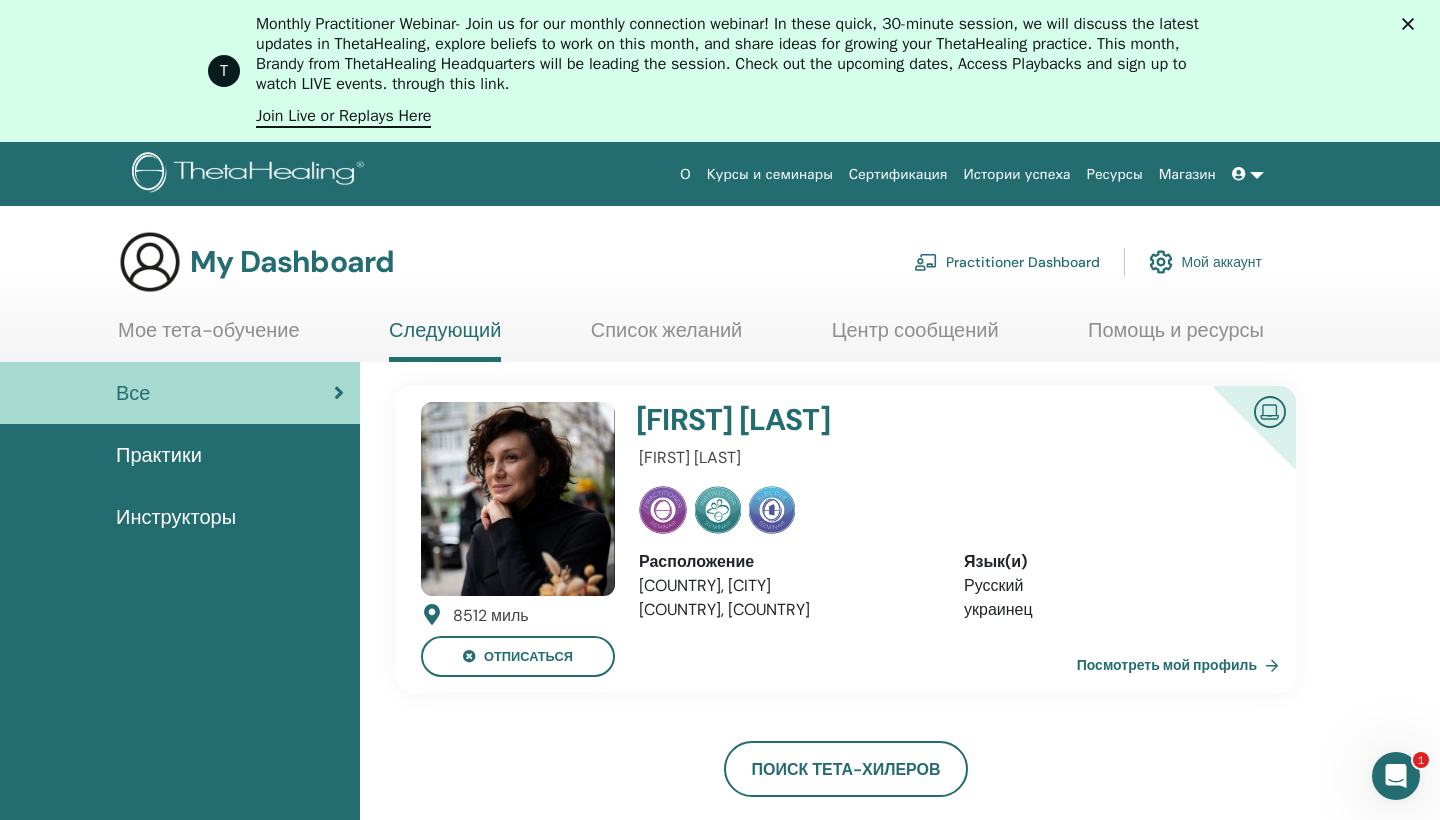 click 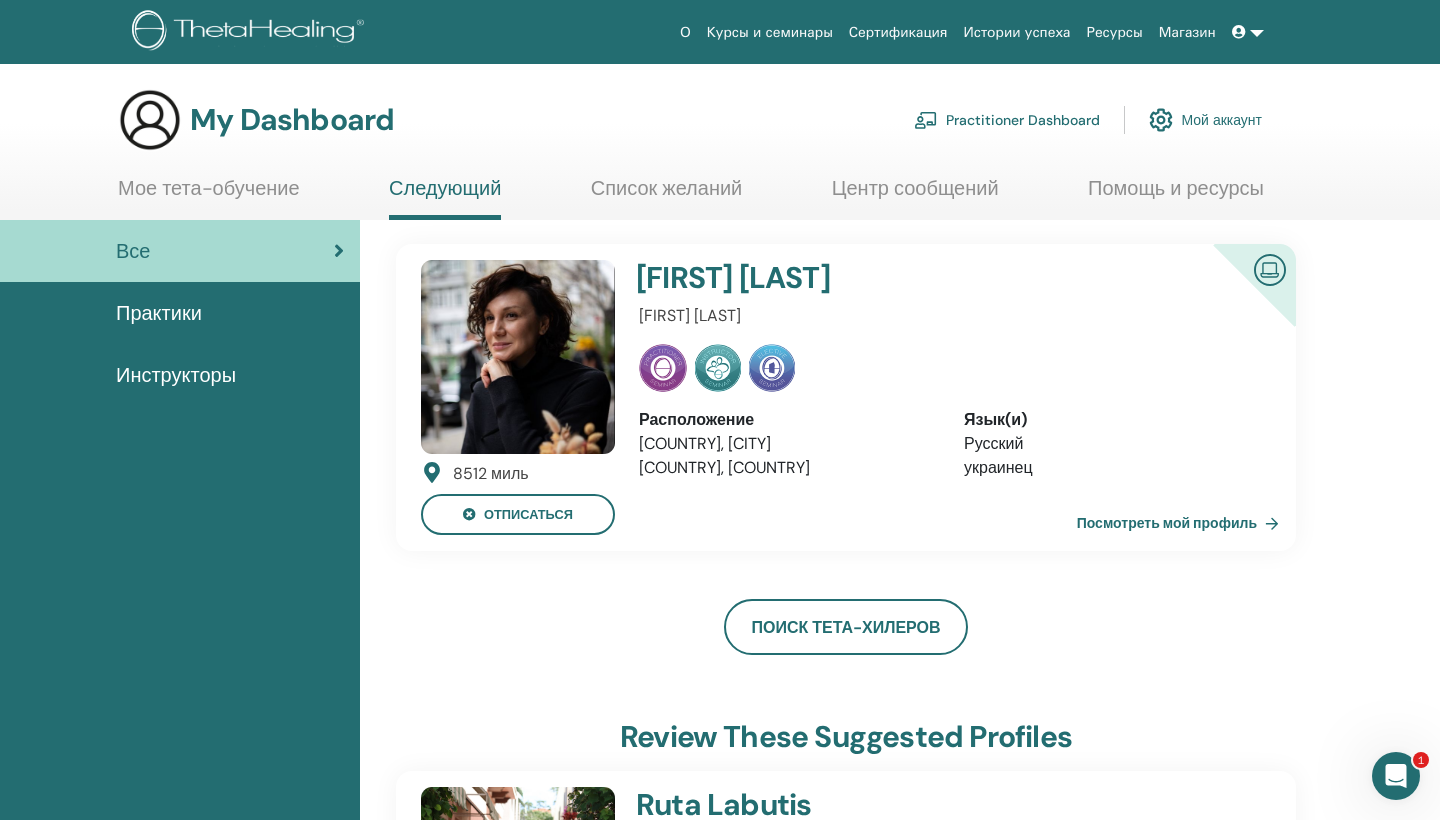 click at bounding box center (1248, 32) 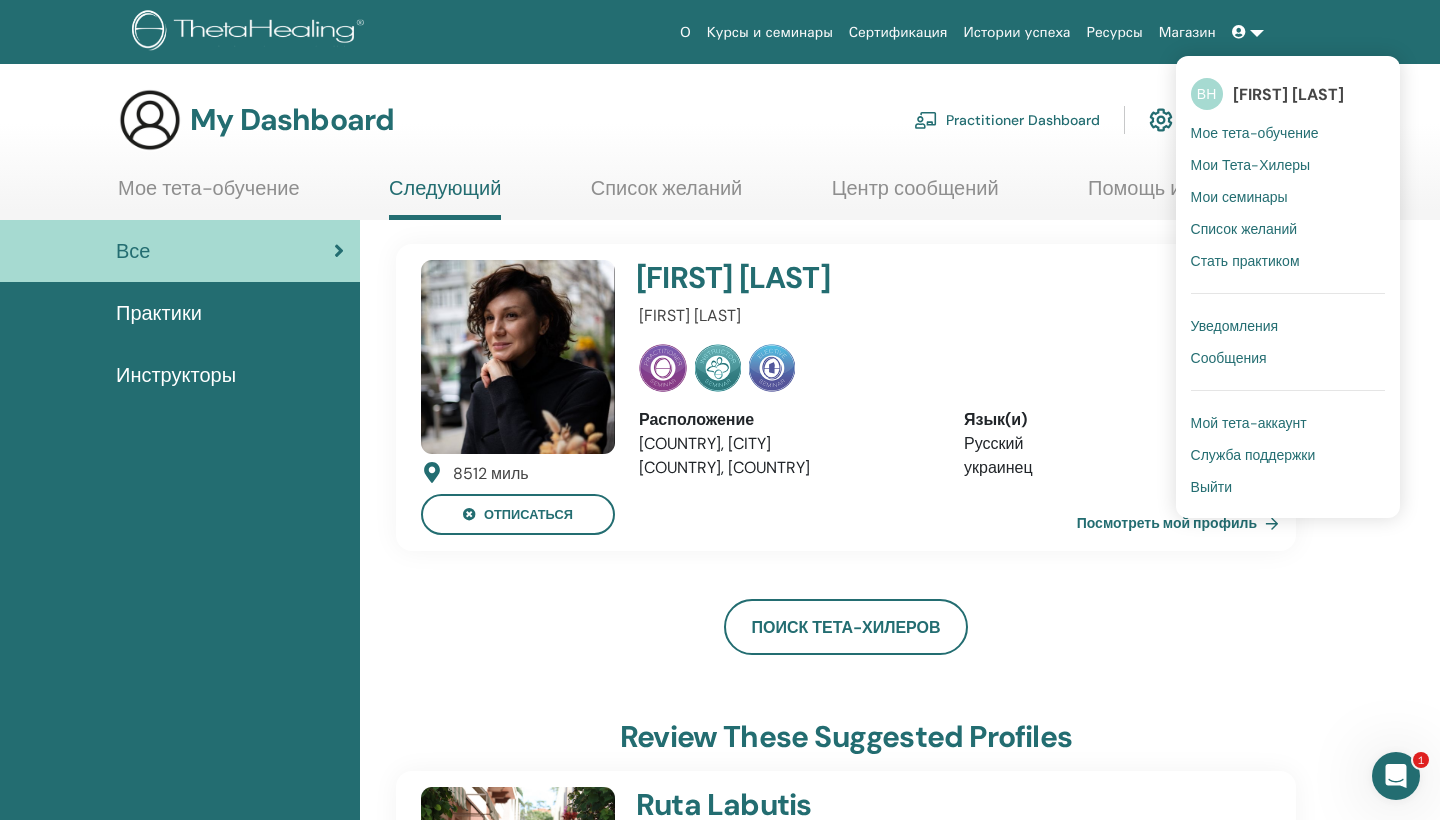 click on "Мое тета-обучение" at bounding box center [1255, 133] 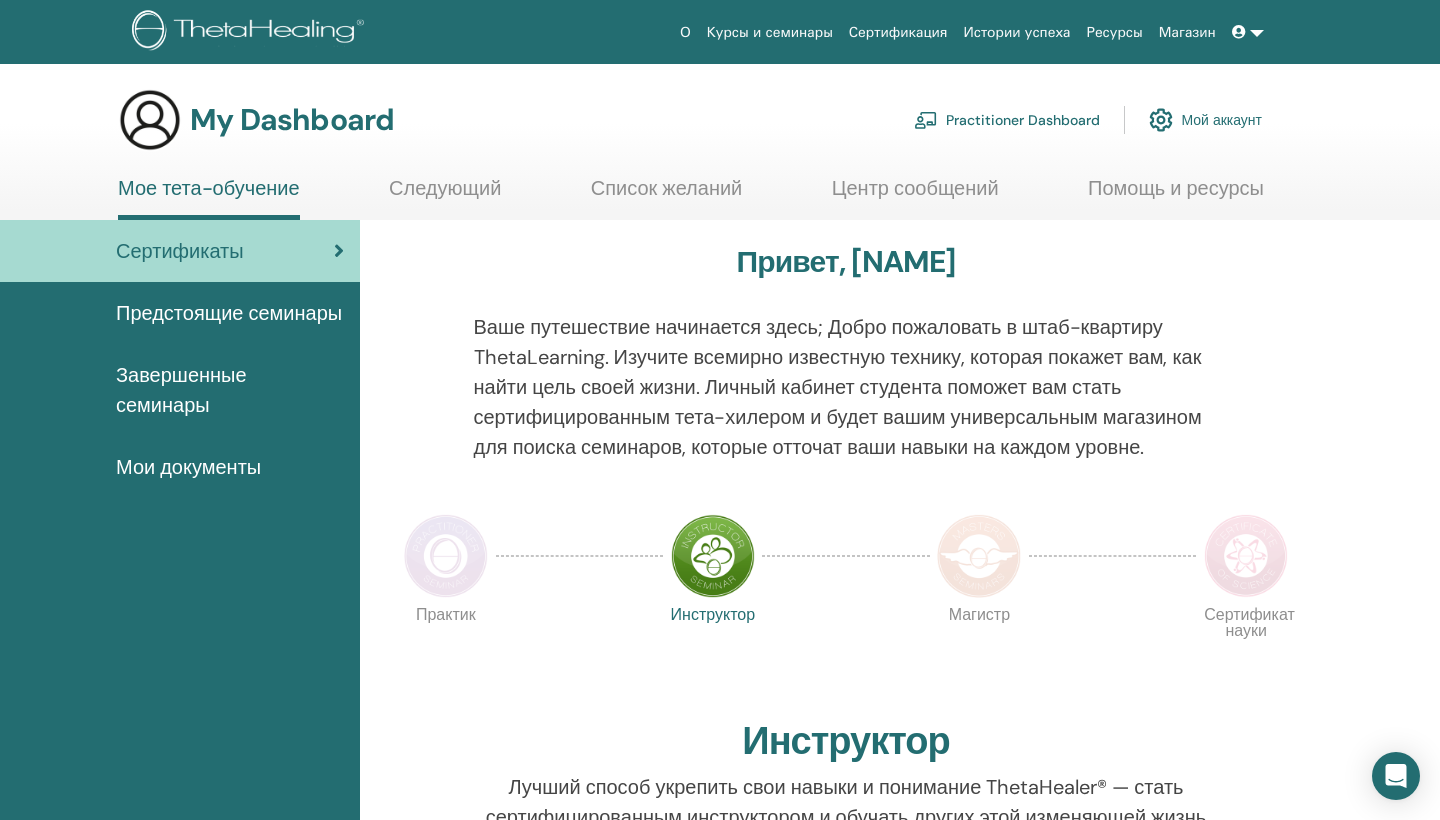 scroll, scrollTop: 0, scrollLeft: 0, axis: both 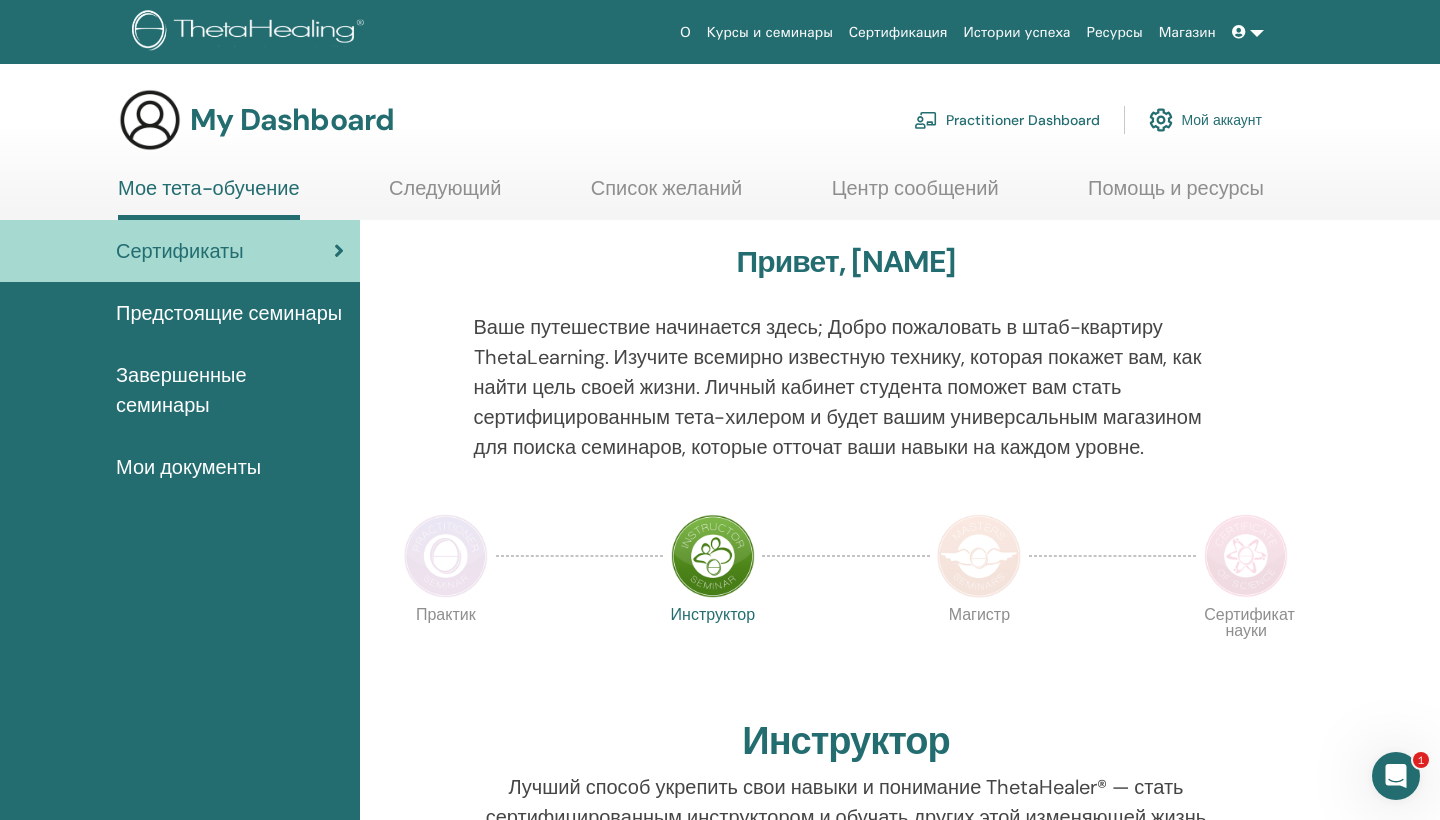click on "Предстоящие семинары" at bounding box center (229, 313) 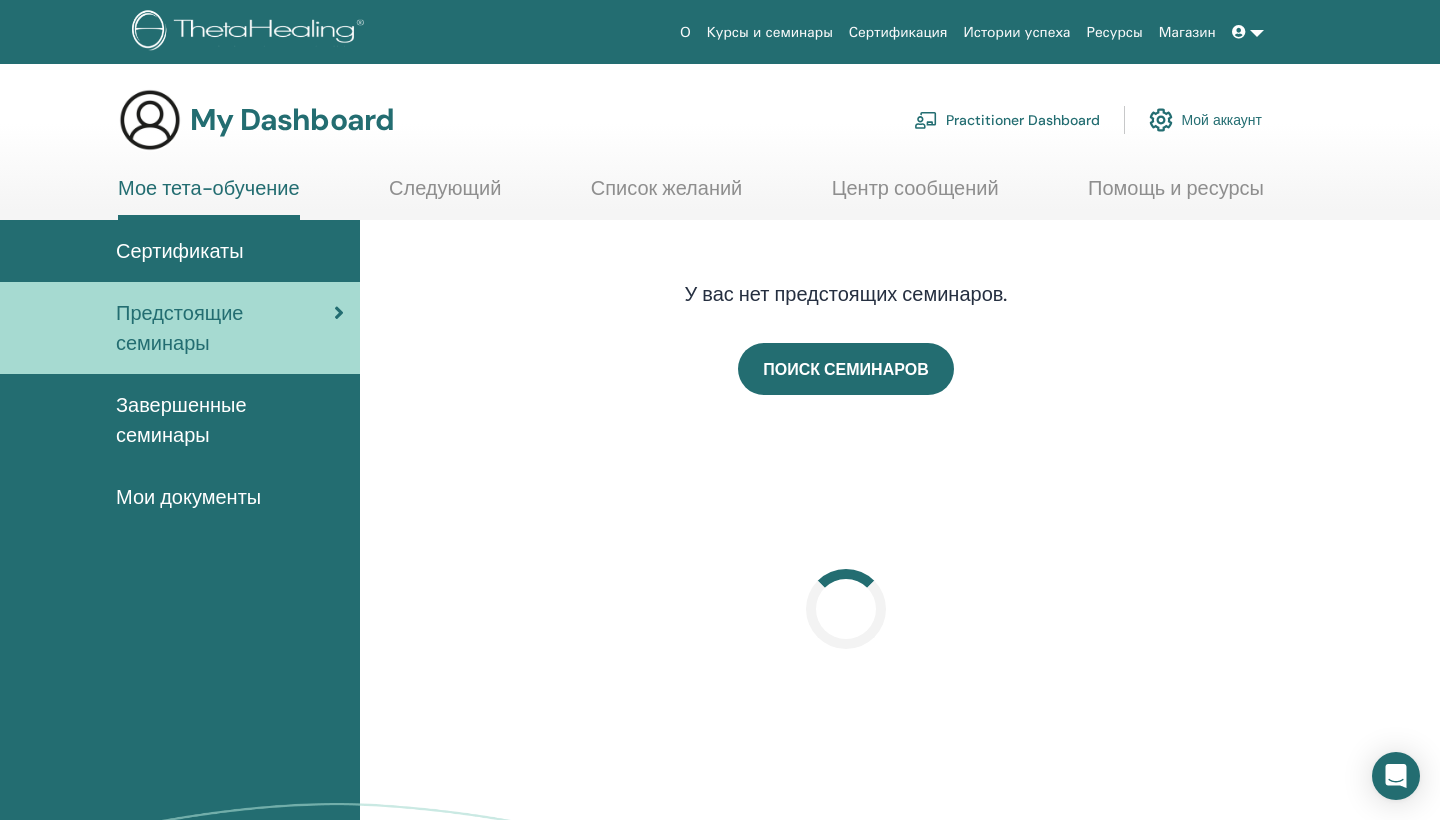scroll, scrollTop: 0, scrollLeft: 0, axis: both 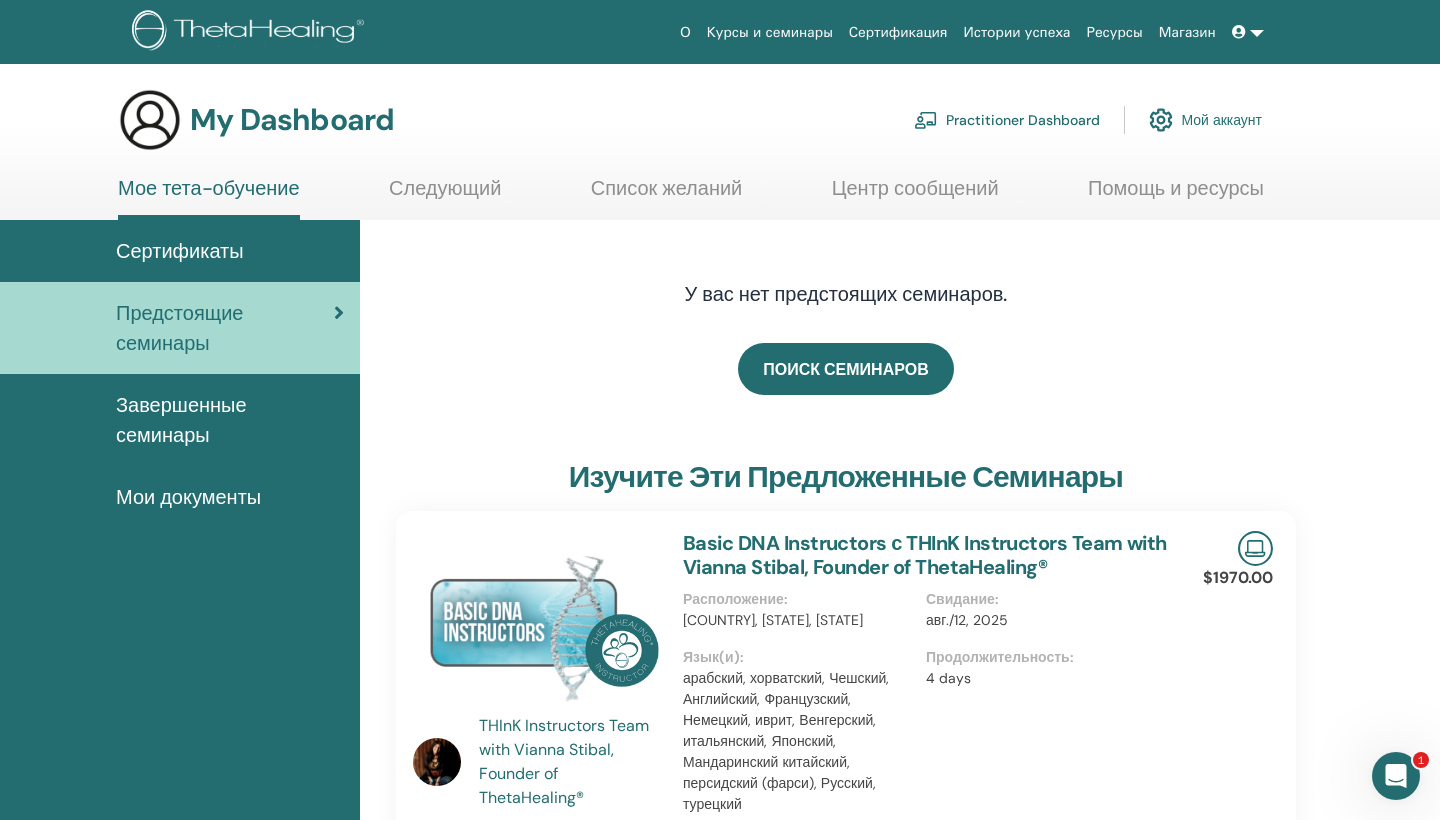 click on "Завершенные семинары" at bounding box center [230, 420] 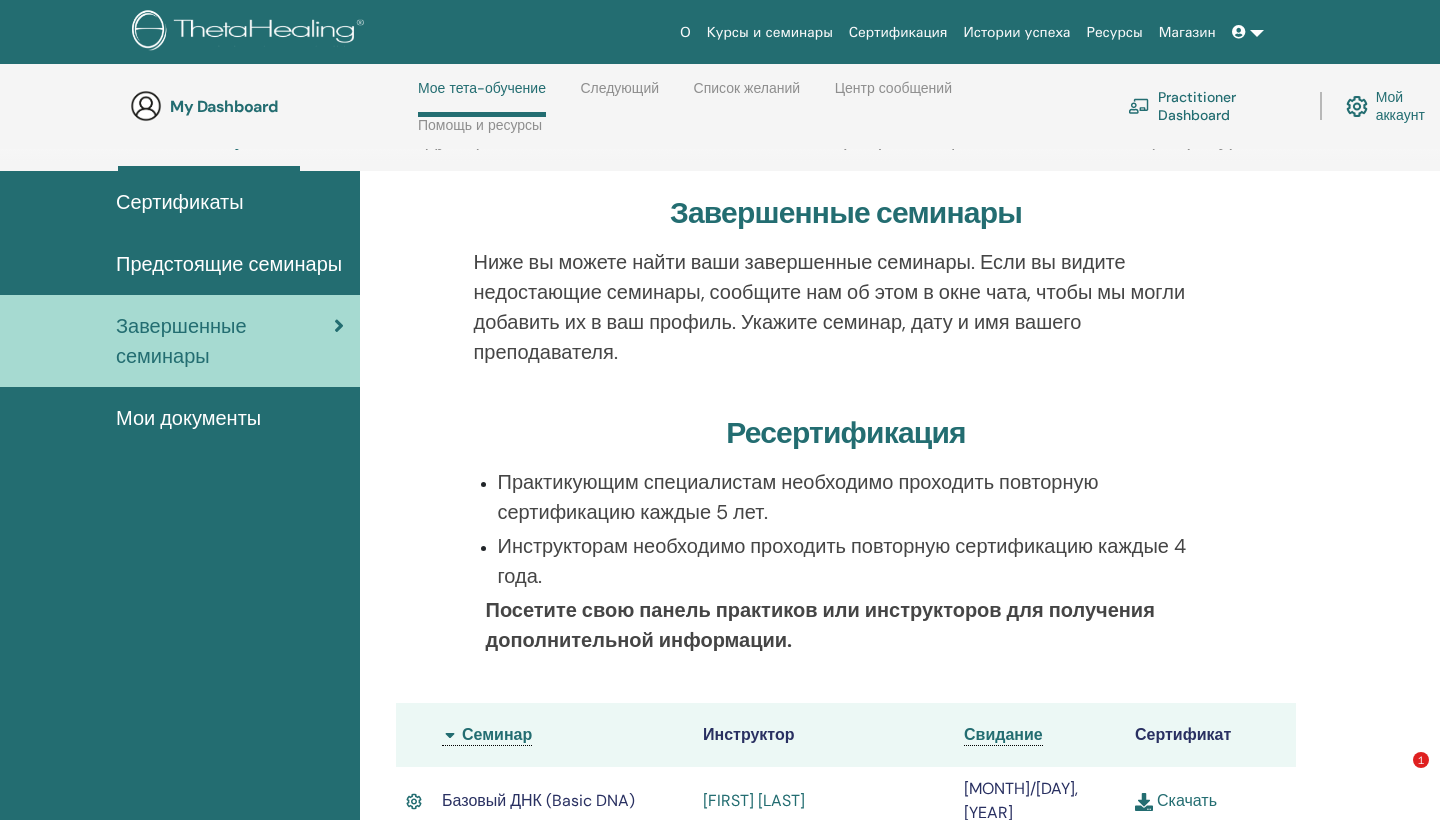 scroll, scrollTop: 186, scrollLeft: 0, axis: vertical 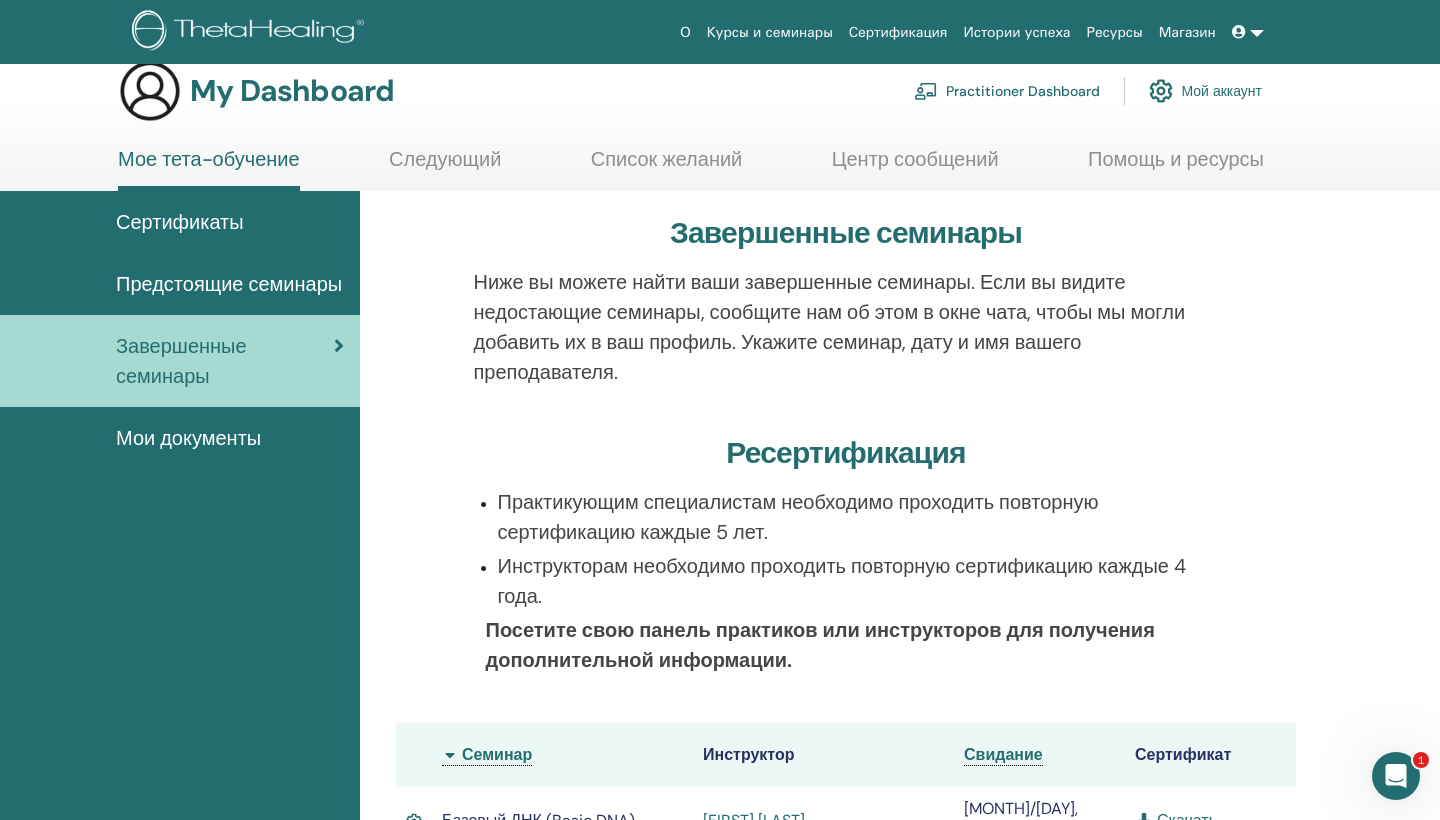 click at bounding box center [1396, 776] 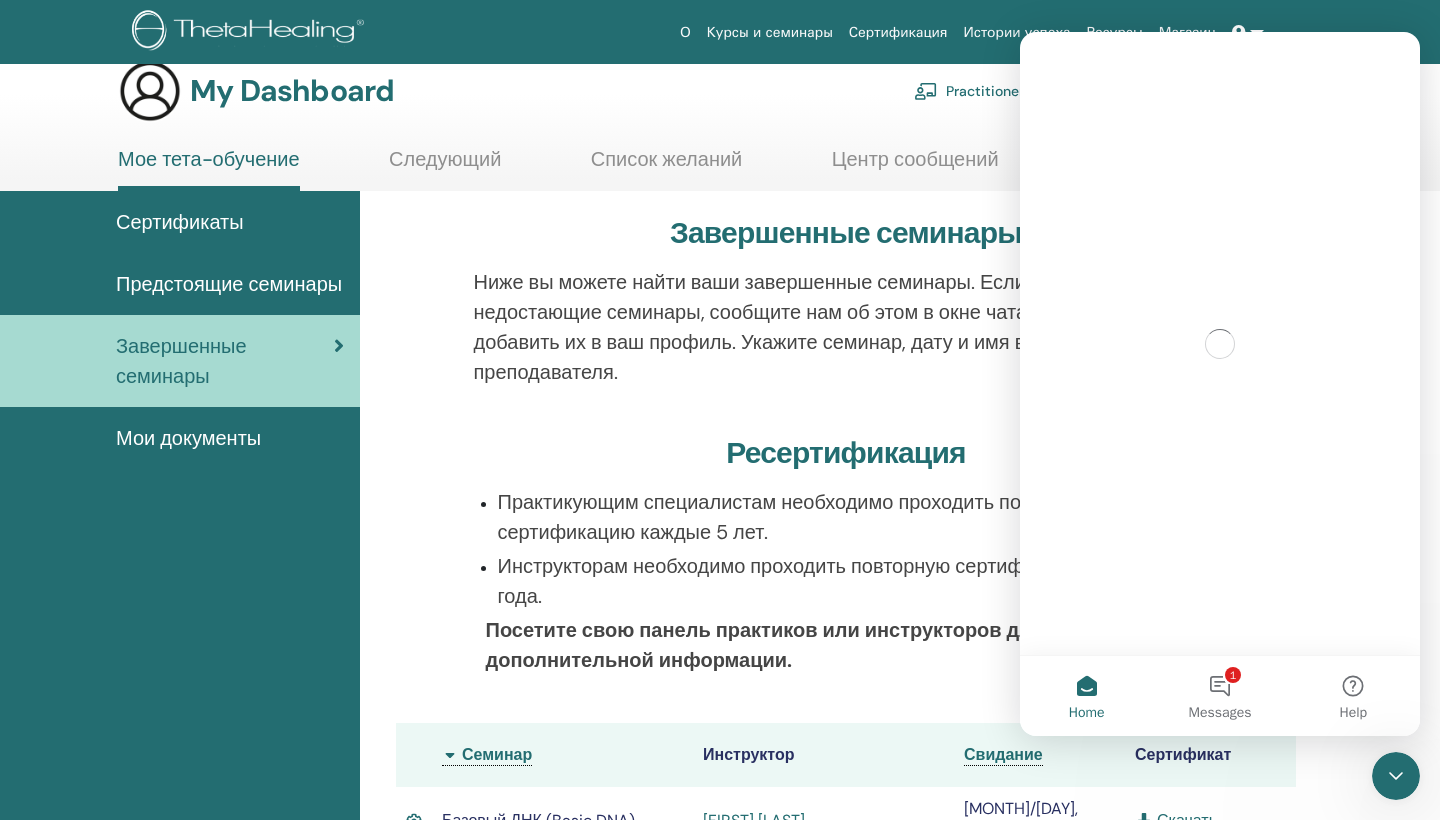 scroll, scrollTop: 0, scrollLeft: 0, axis: both 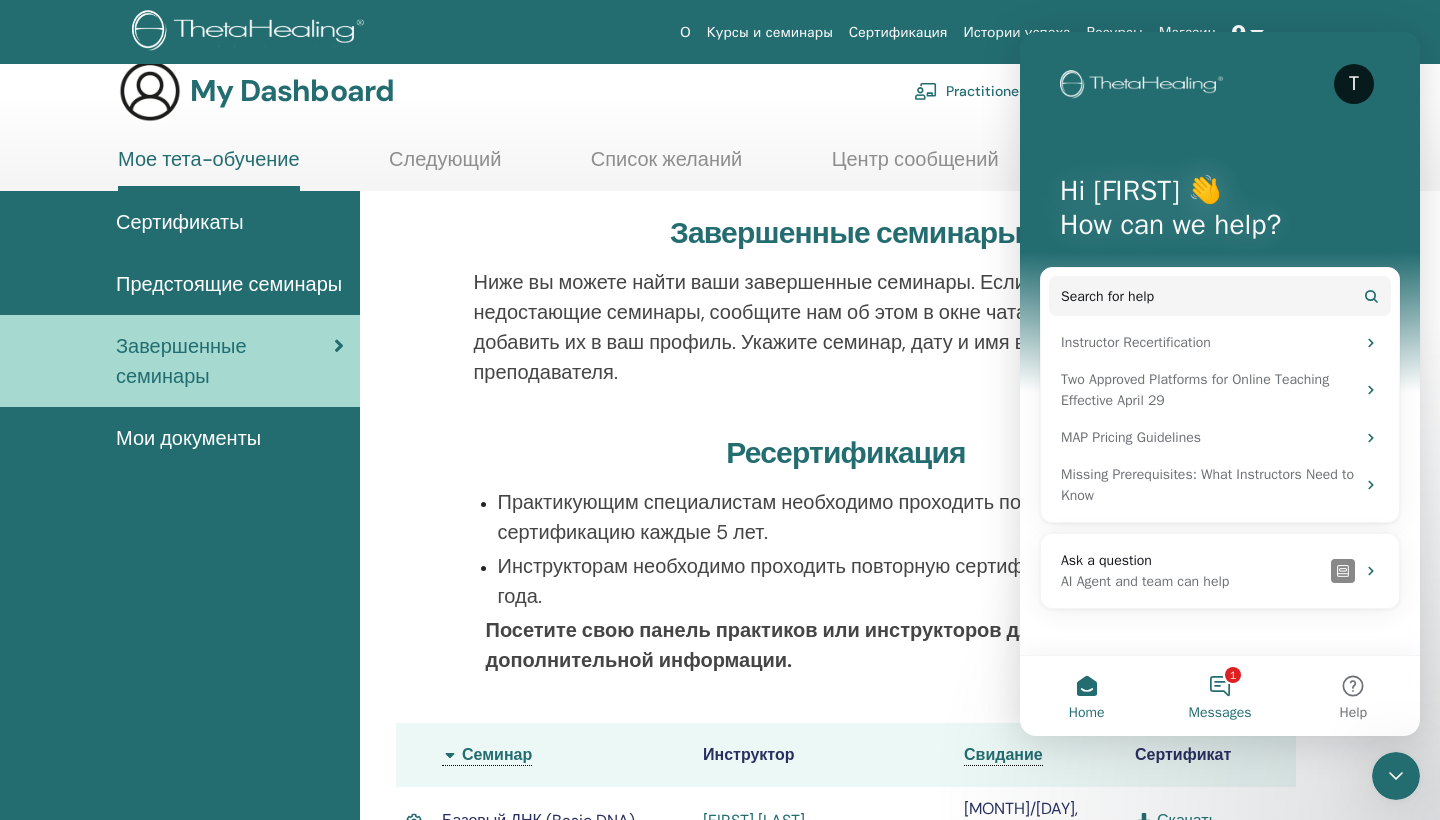click on "1 Messages" at bounding box center (1219, 696) 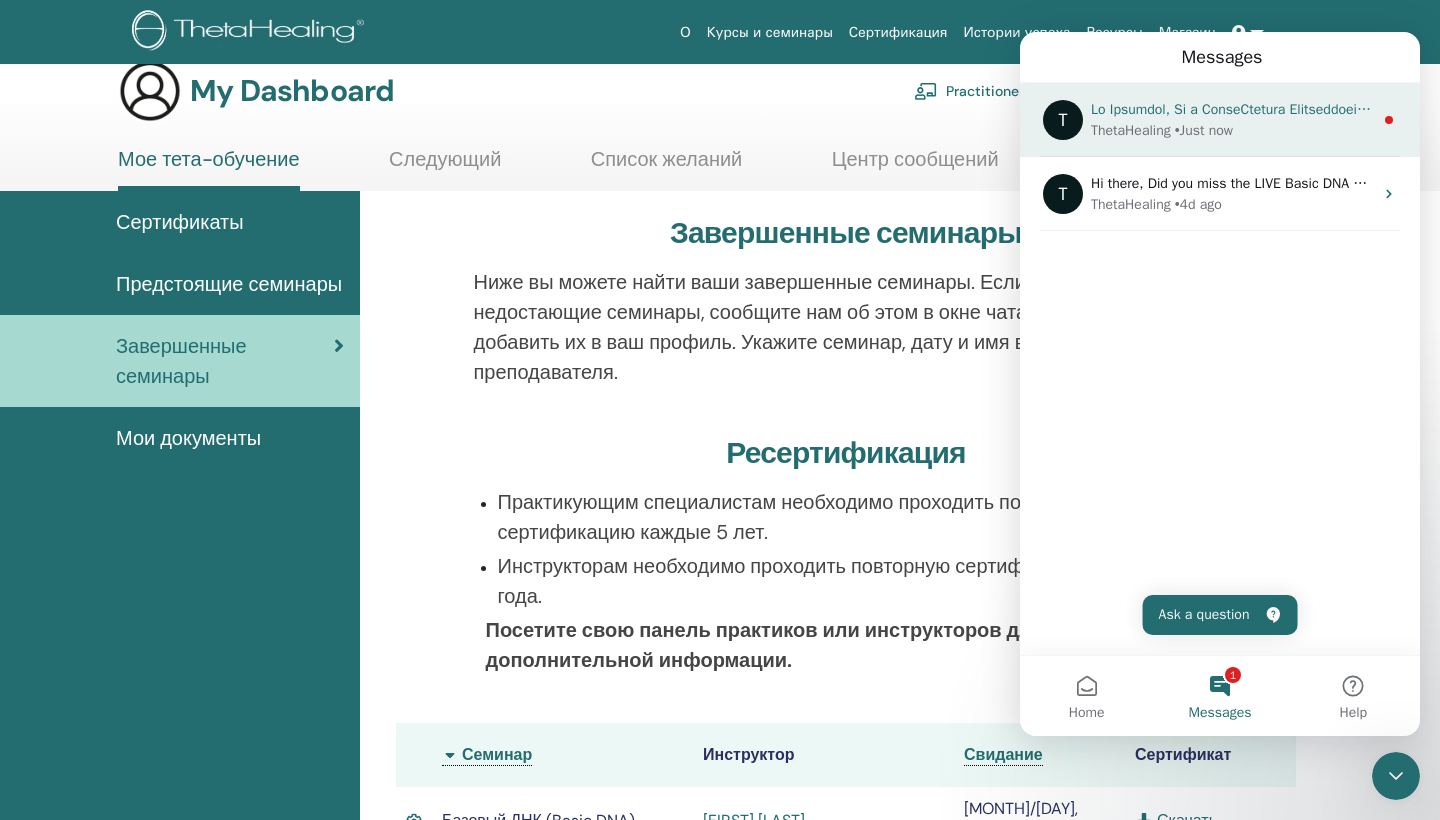 click on "ThetaHealing •  Just now" at bounding box center [1232, 130] 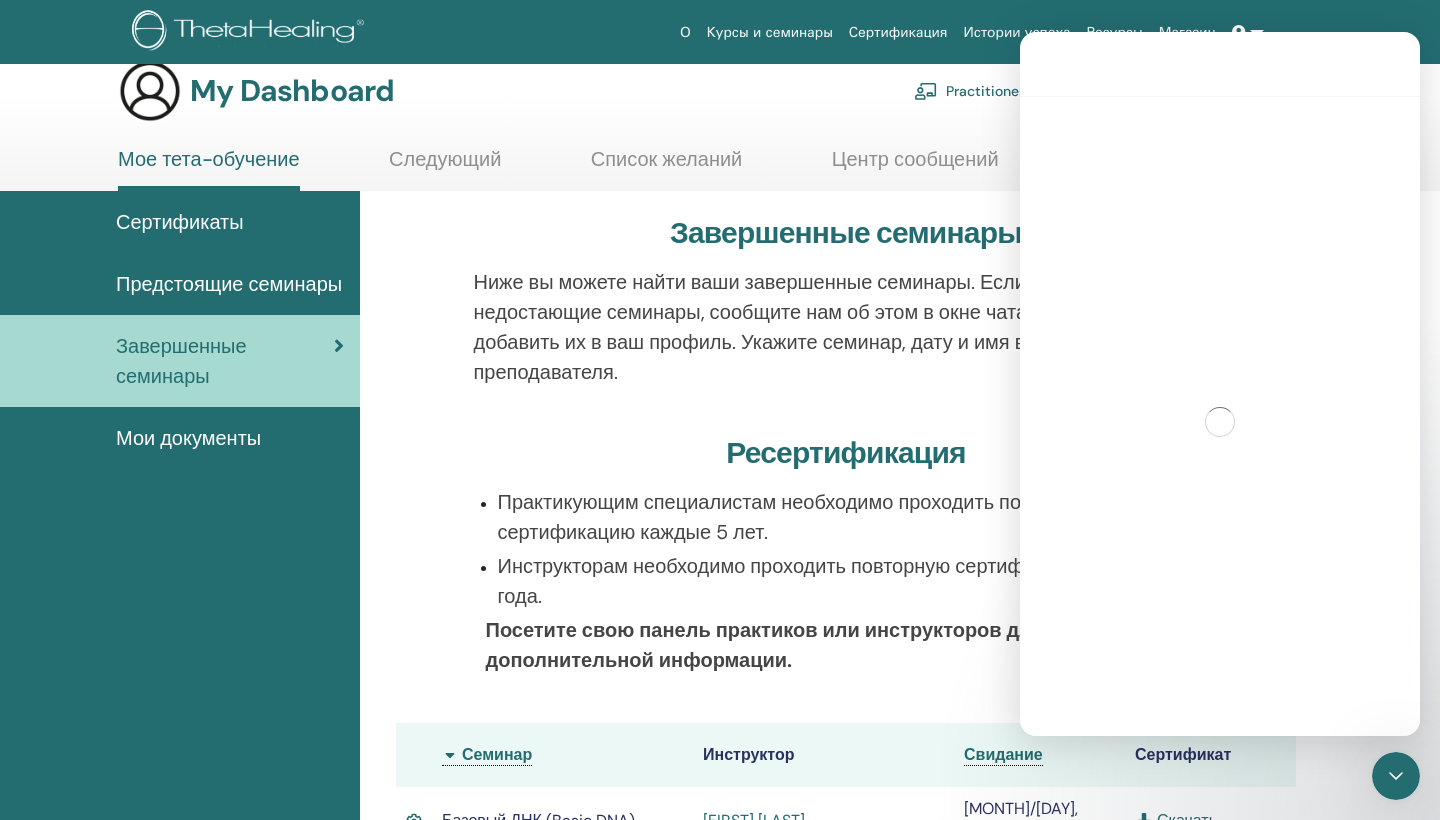 scroll, scrollTop: 0, scrollLeft: 0, axis: both 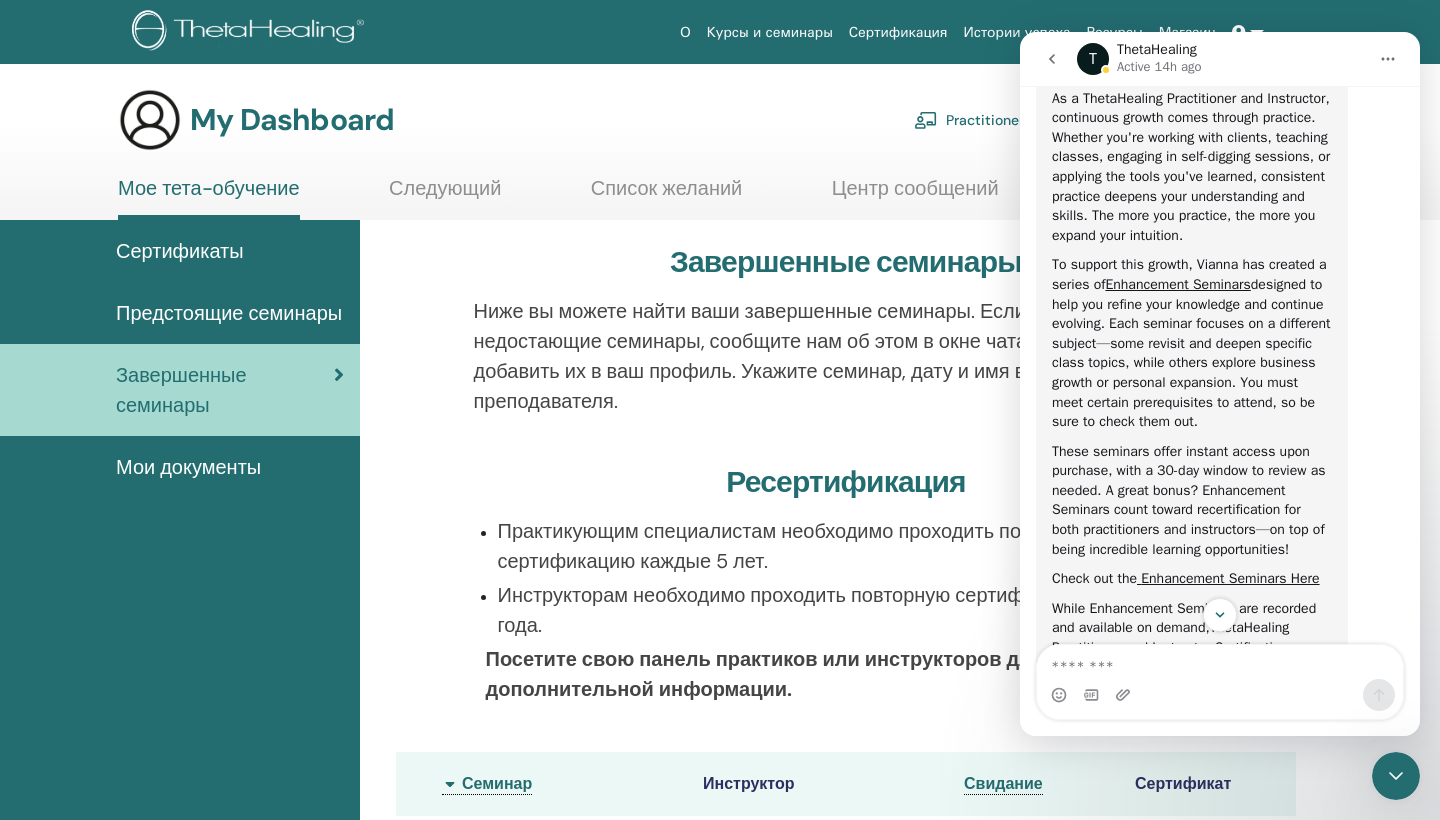 click on "To support this growth, [NAME] has created a series of Enhancement Seminars designed to help you refine your knowledge and continue evolving. Each seminar focuses on a different subject—some revisit and deepen specific class topics, while others explore business growth or personal expansion. You must meet certain prerequisites to attend, so be sure to check them out." at bounding box center (1192, 343) 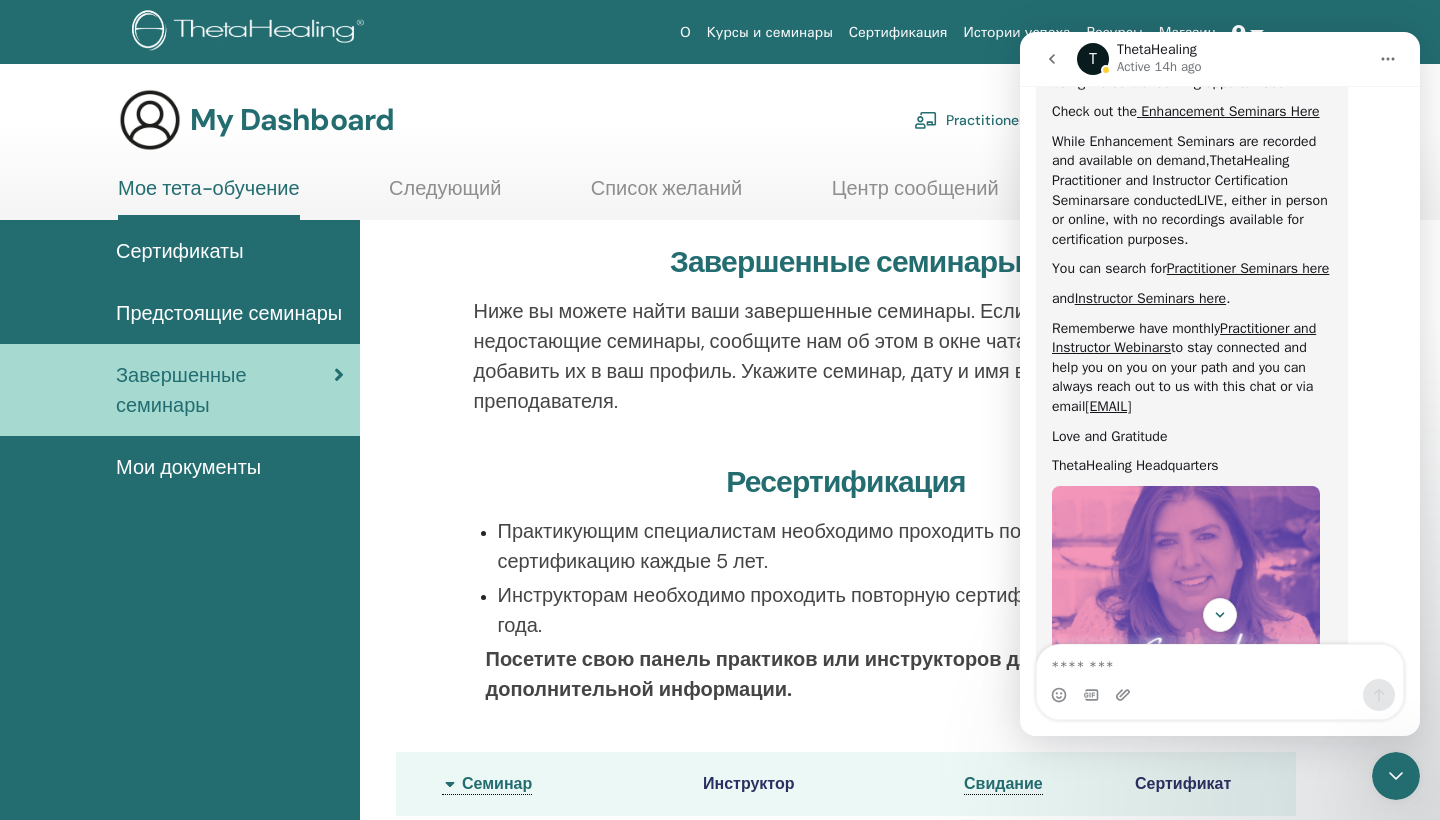scroll, scrollTop: 842, scrollLeft: 0, axis: vertical 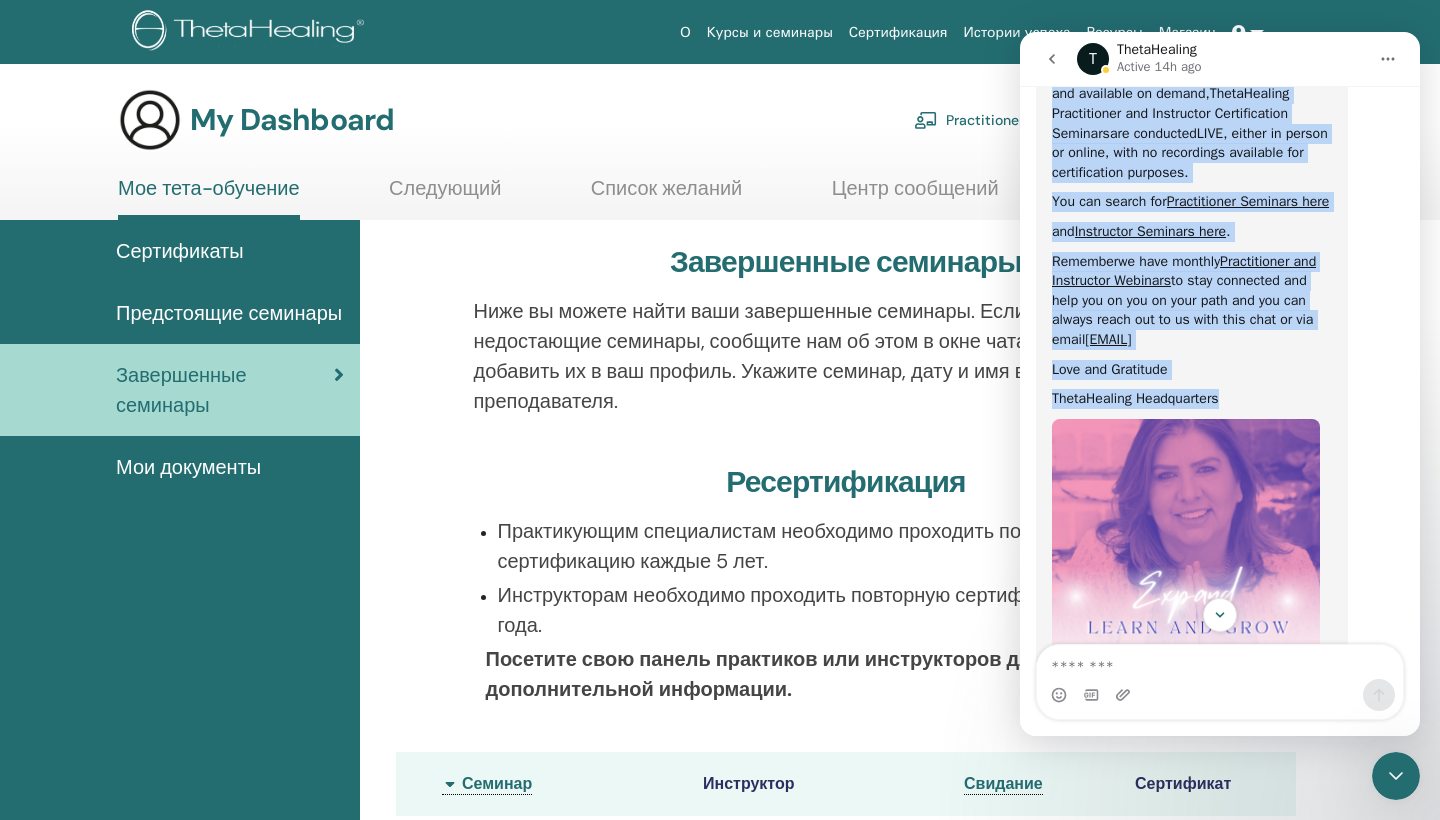 drag, startPoint x: 1052, startPoint y: 215, endPoint x: 1241, endPoint y: 451, distance: 302.35245 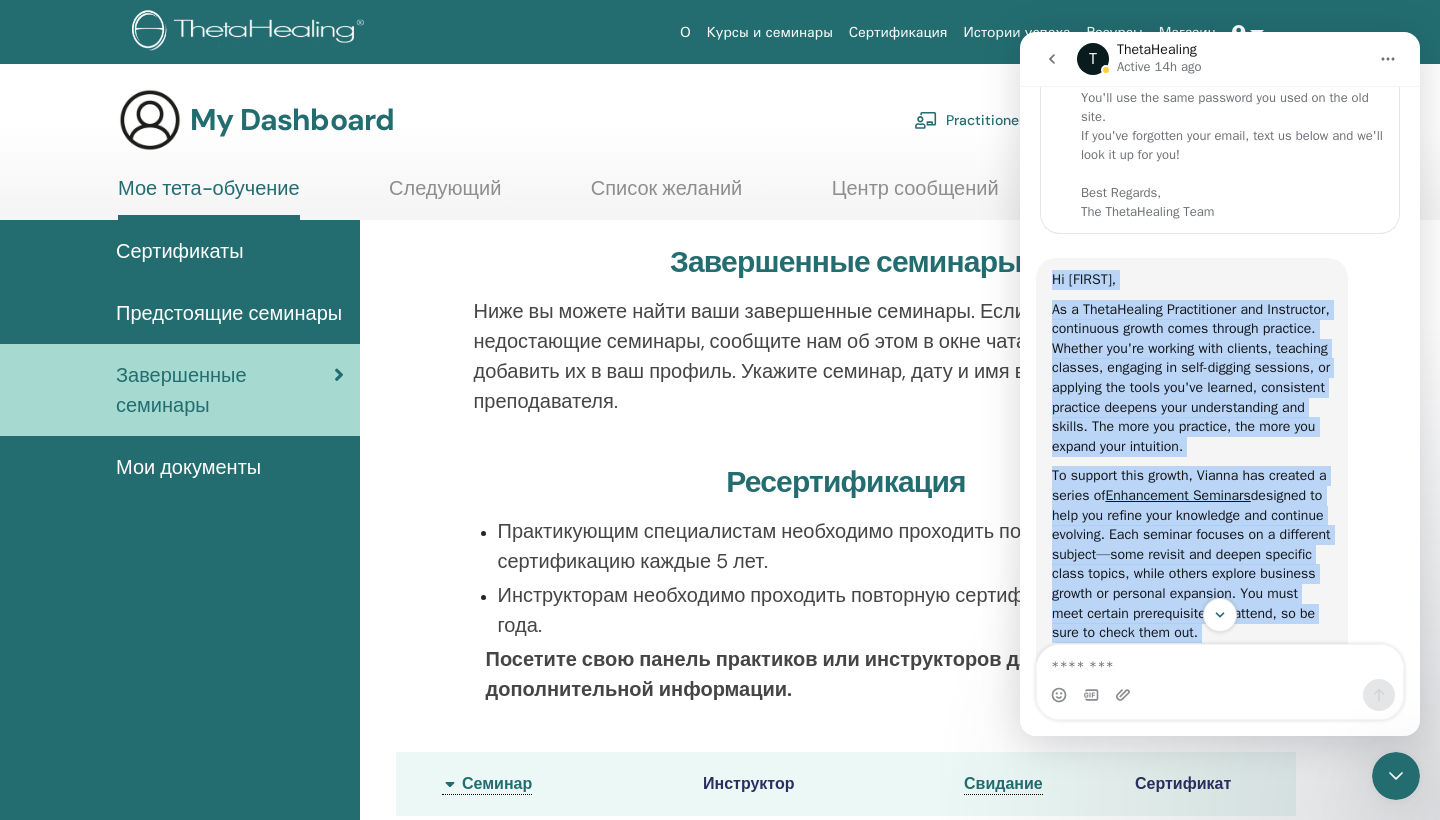 scroll, scrollTop: 261, scrollLeft: 0, axis: vertical 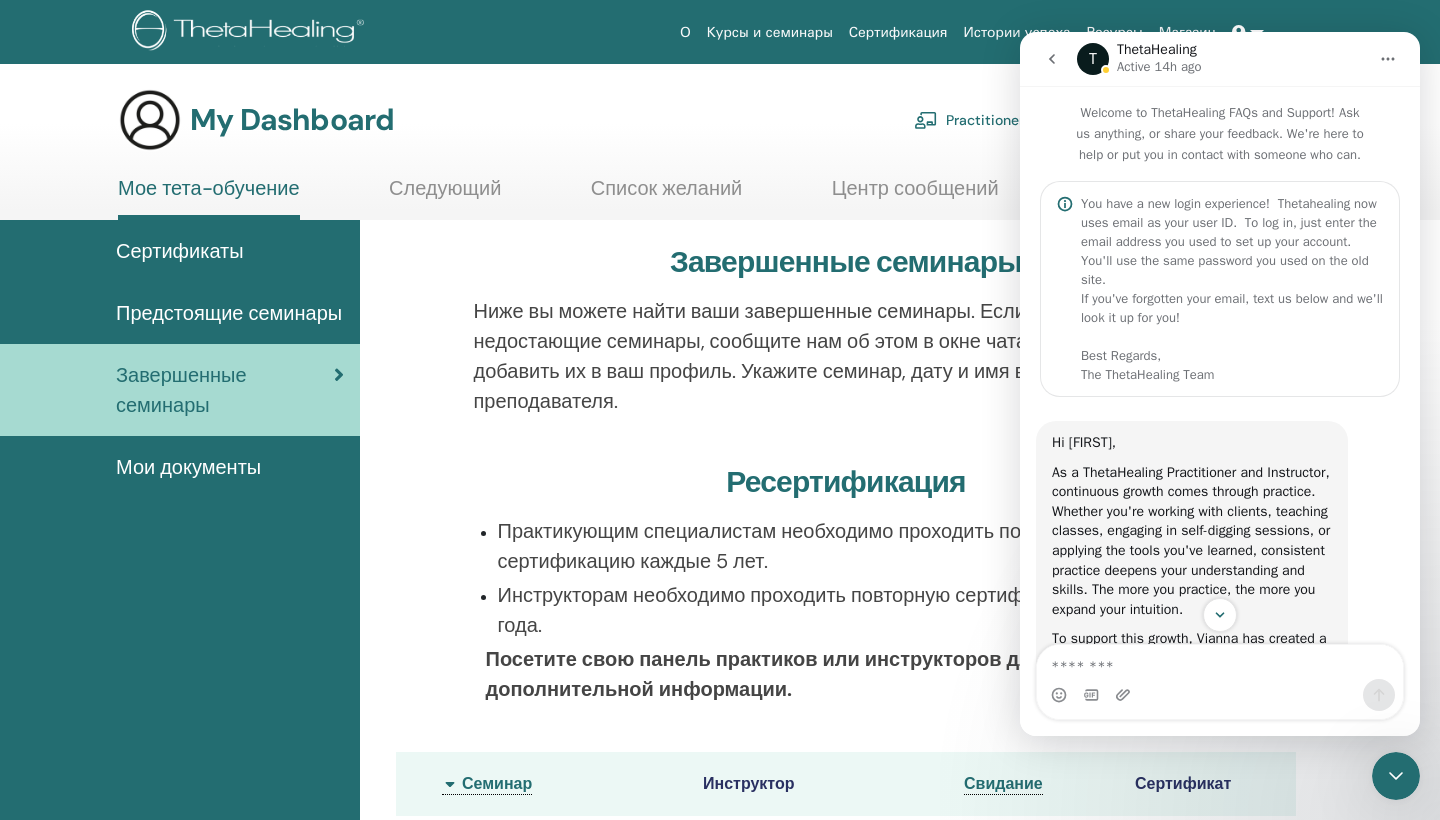 click on "You have a new login experience!  Thetahealing now uses email as your user ID.  To log in, just enter the email address you used to set up your account. You'll use the same password you used on the old site.
If you've forgotten your email, text us below and we'll look it up for you!
Best Regards,
The ThetaHealing Team" at bounding box center (1232, 289) 